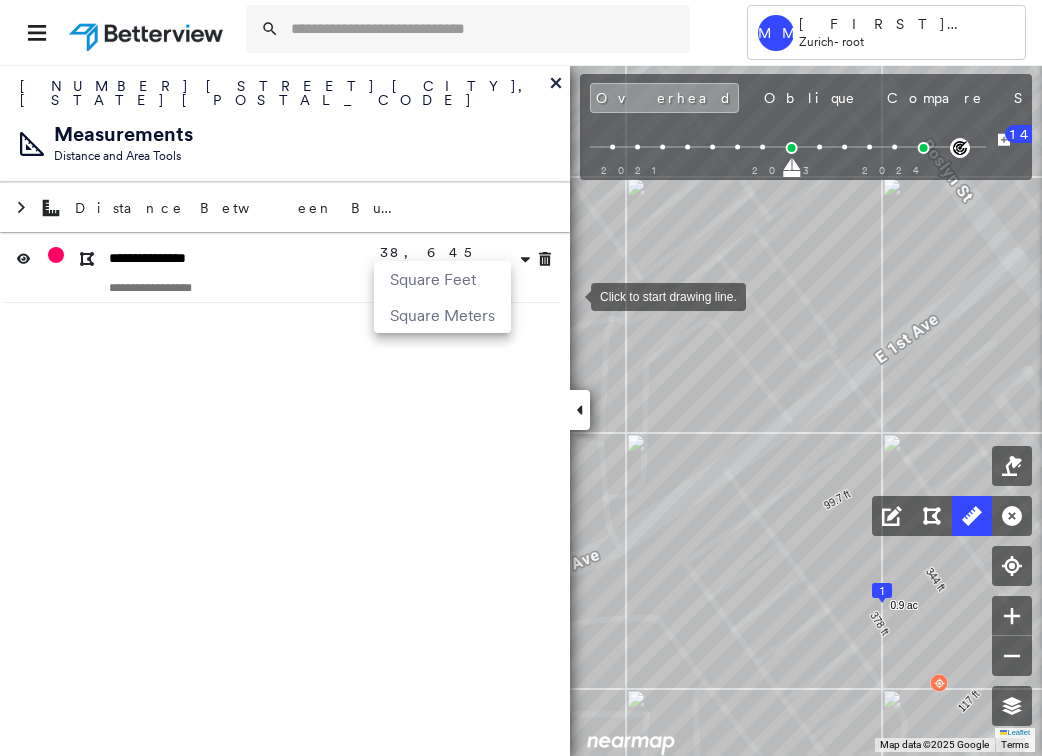 scroll, scrollTop: 0, scrollLeft: 0, axis: both 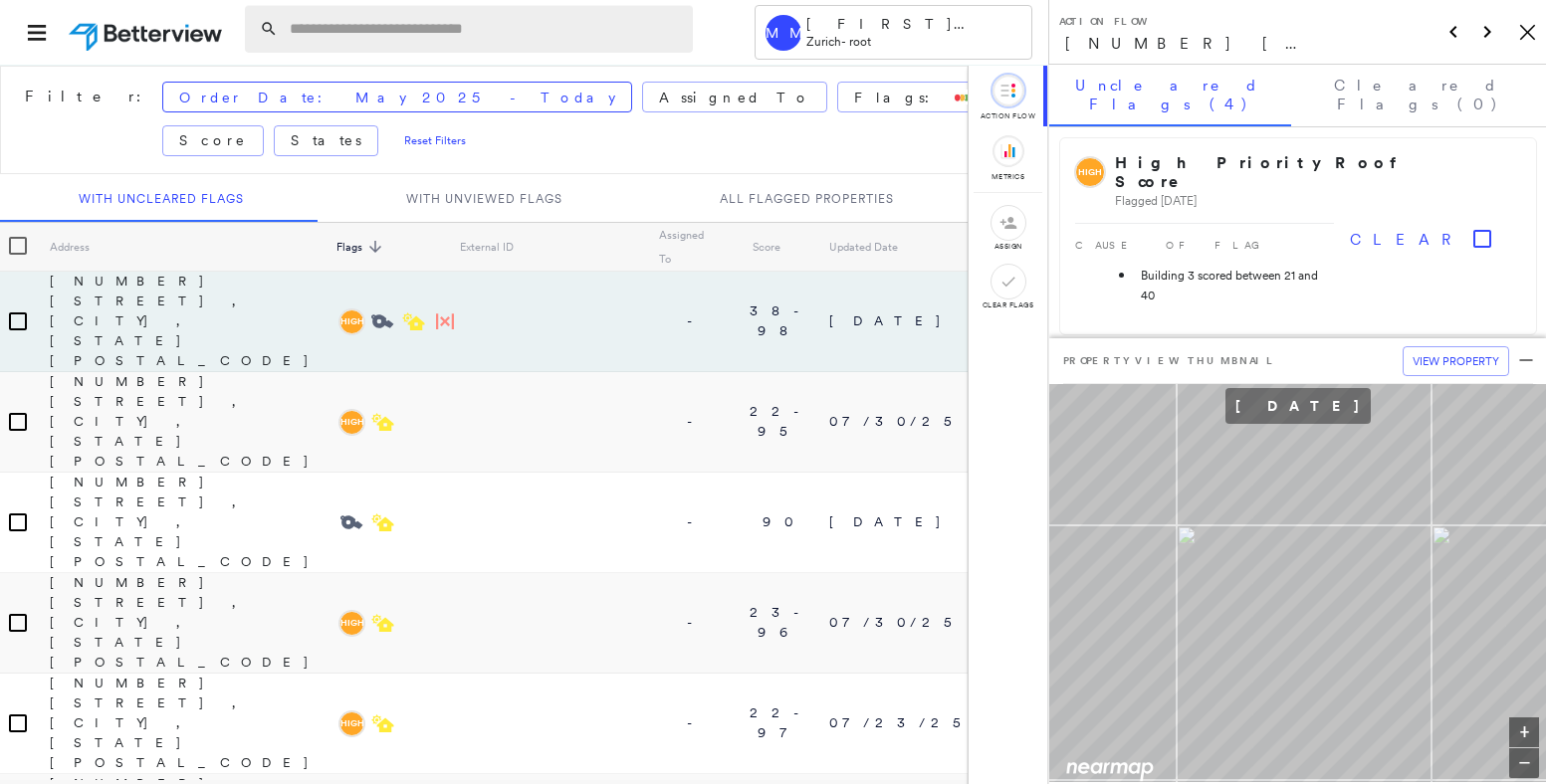 click at bounding box center [485, 29] 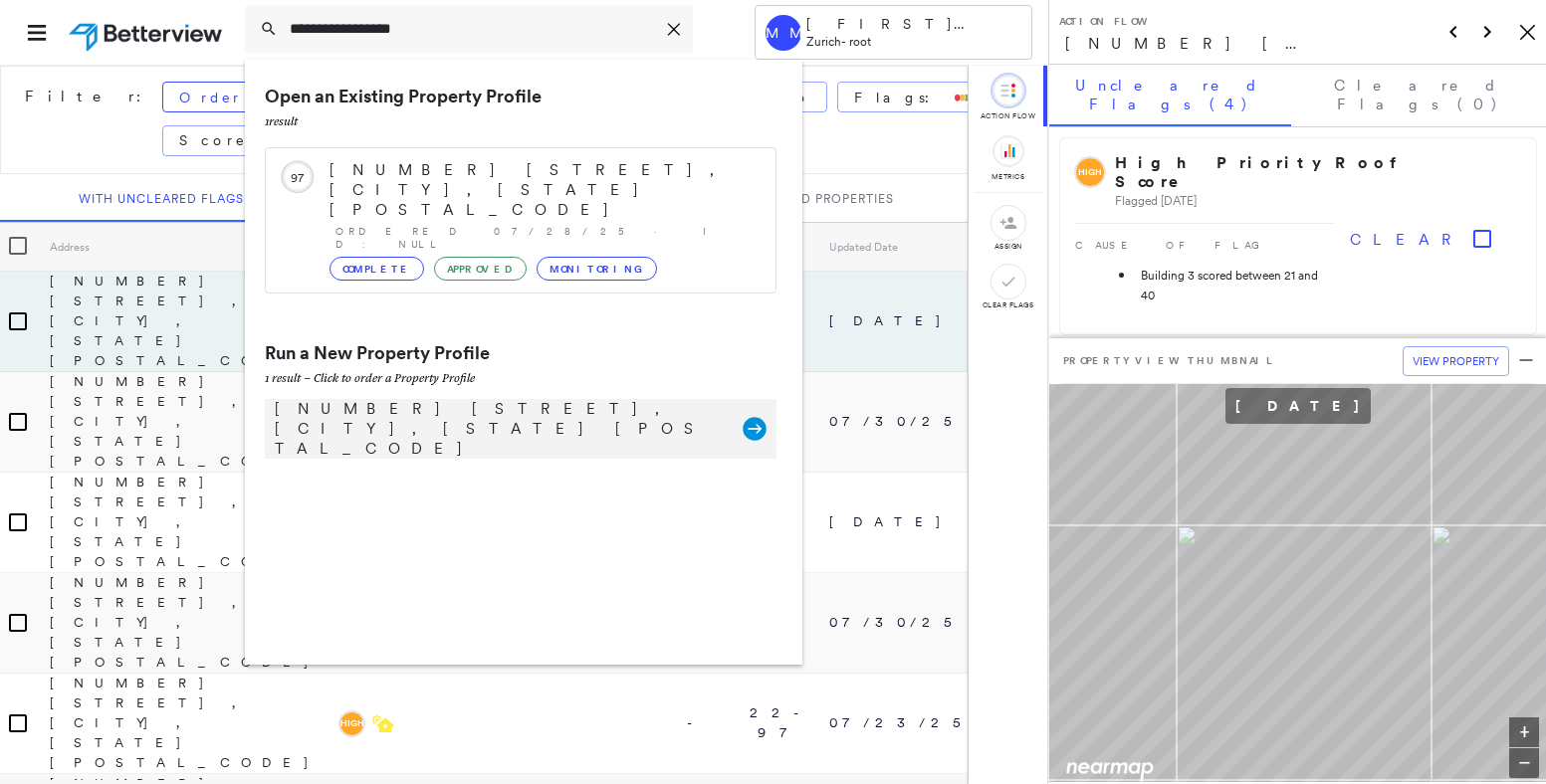 type on "**********" 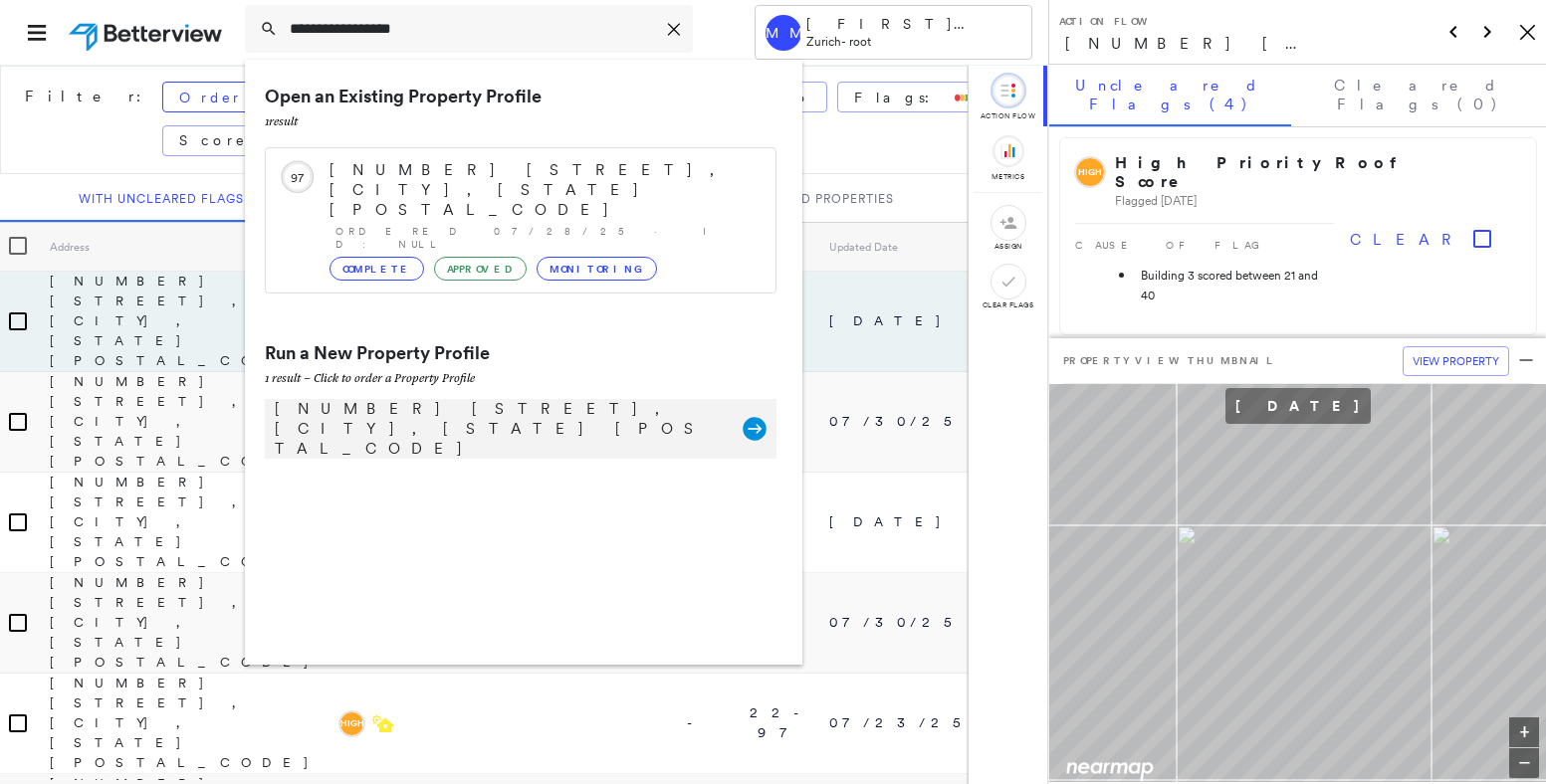 click on "[NUMBER] [STREET], [CITY], [STATE] [POSTAL_CODE]" at bounding box center (499, 429) 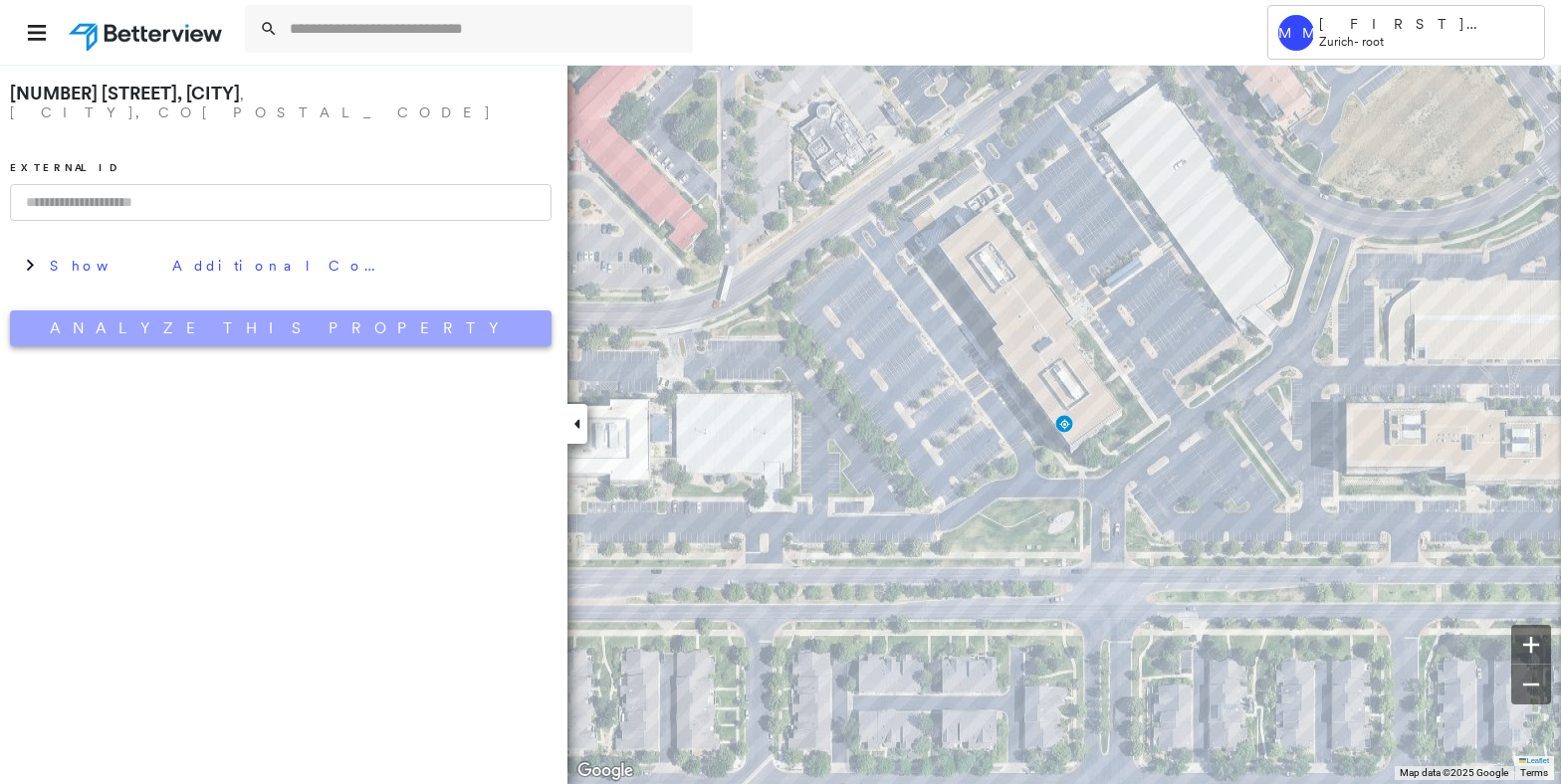 click on "Analyze This Property" at bounding box center (281, 328) 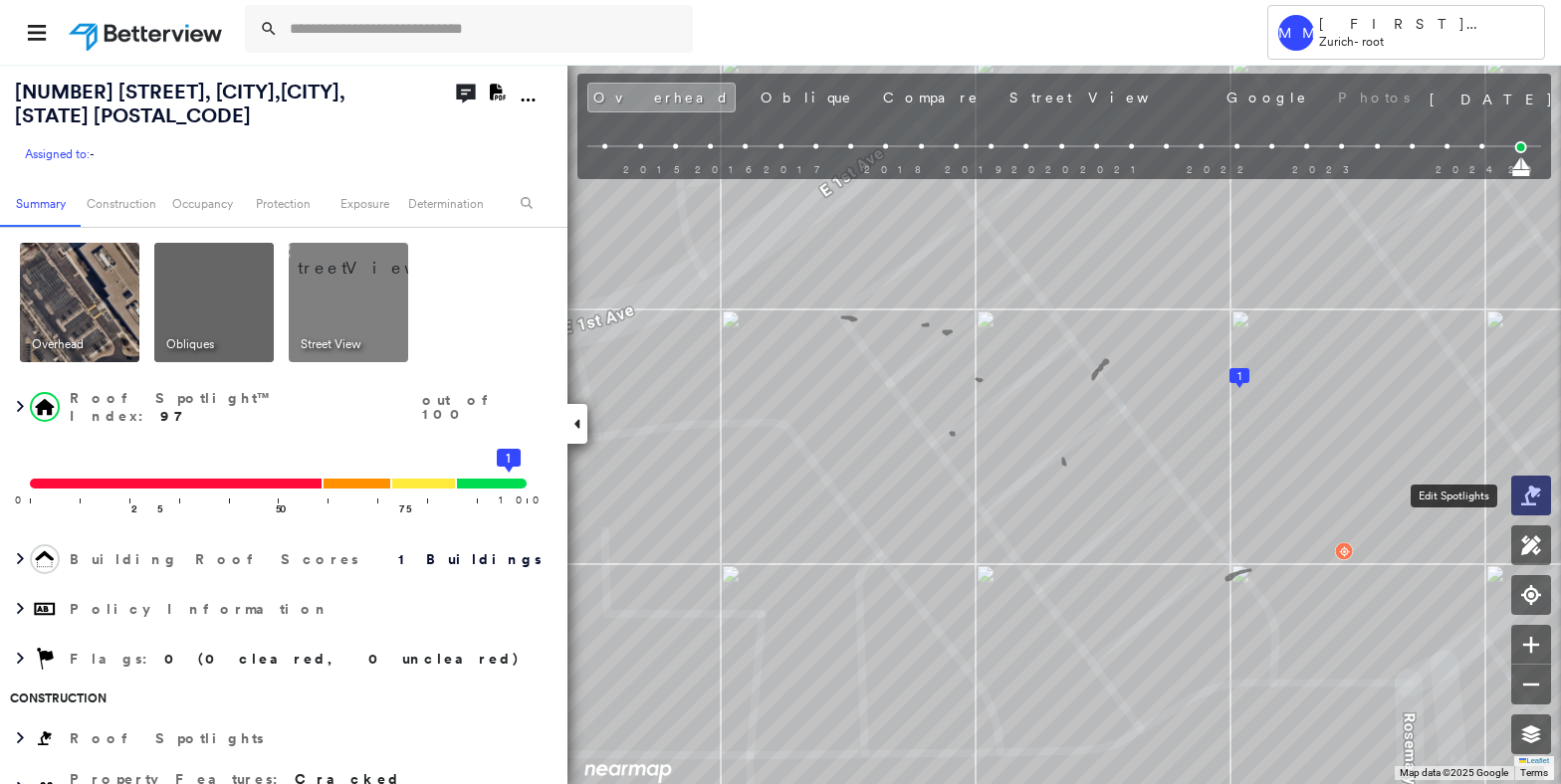 click 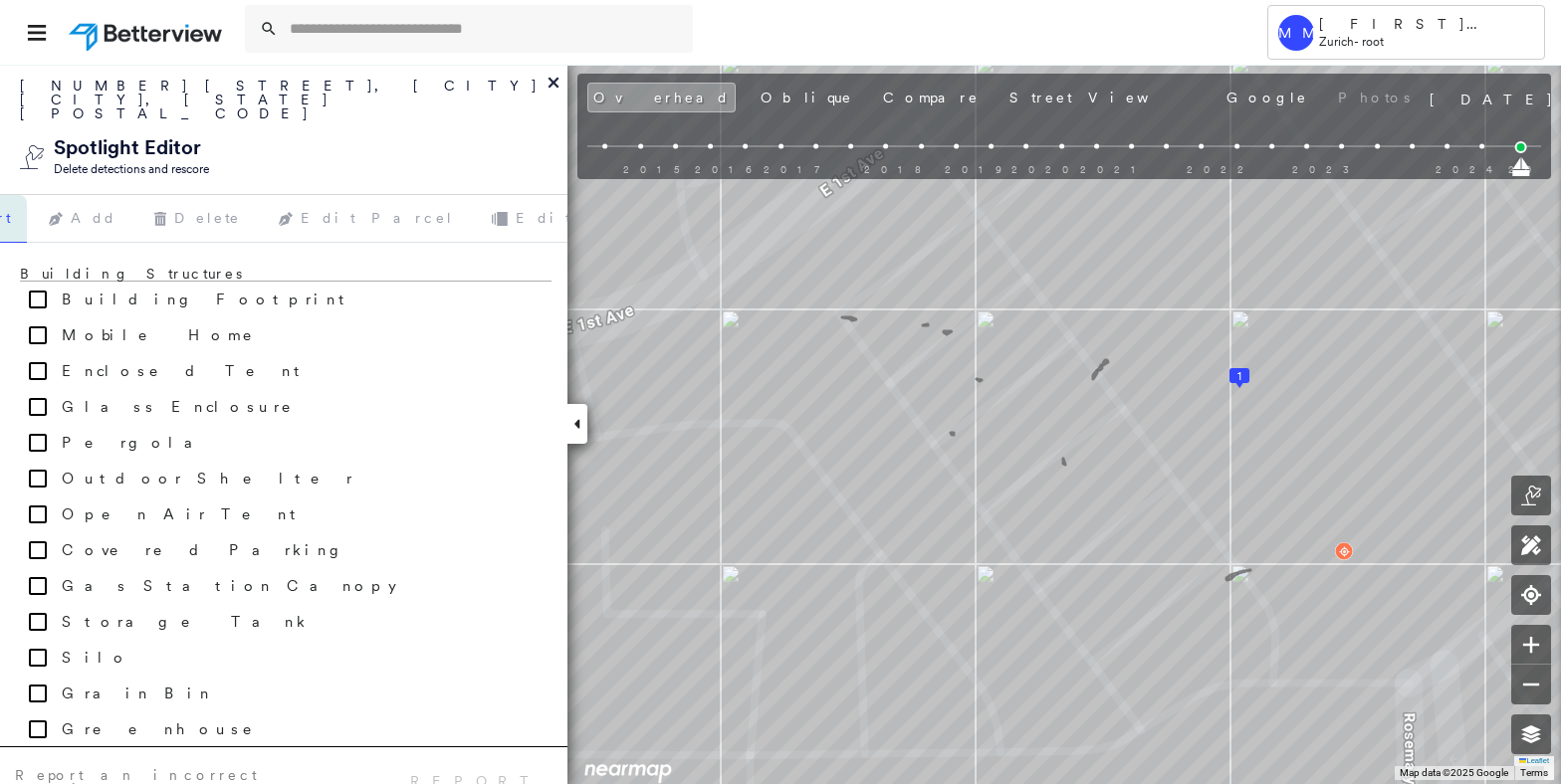scroll, scrollTop: 0, scrollLeft: 0, axis: both 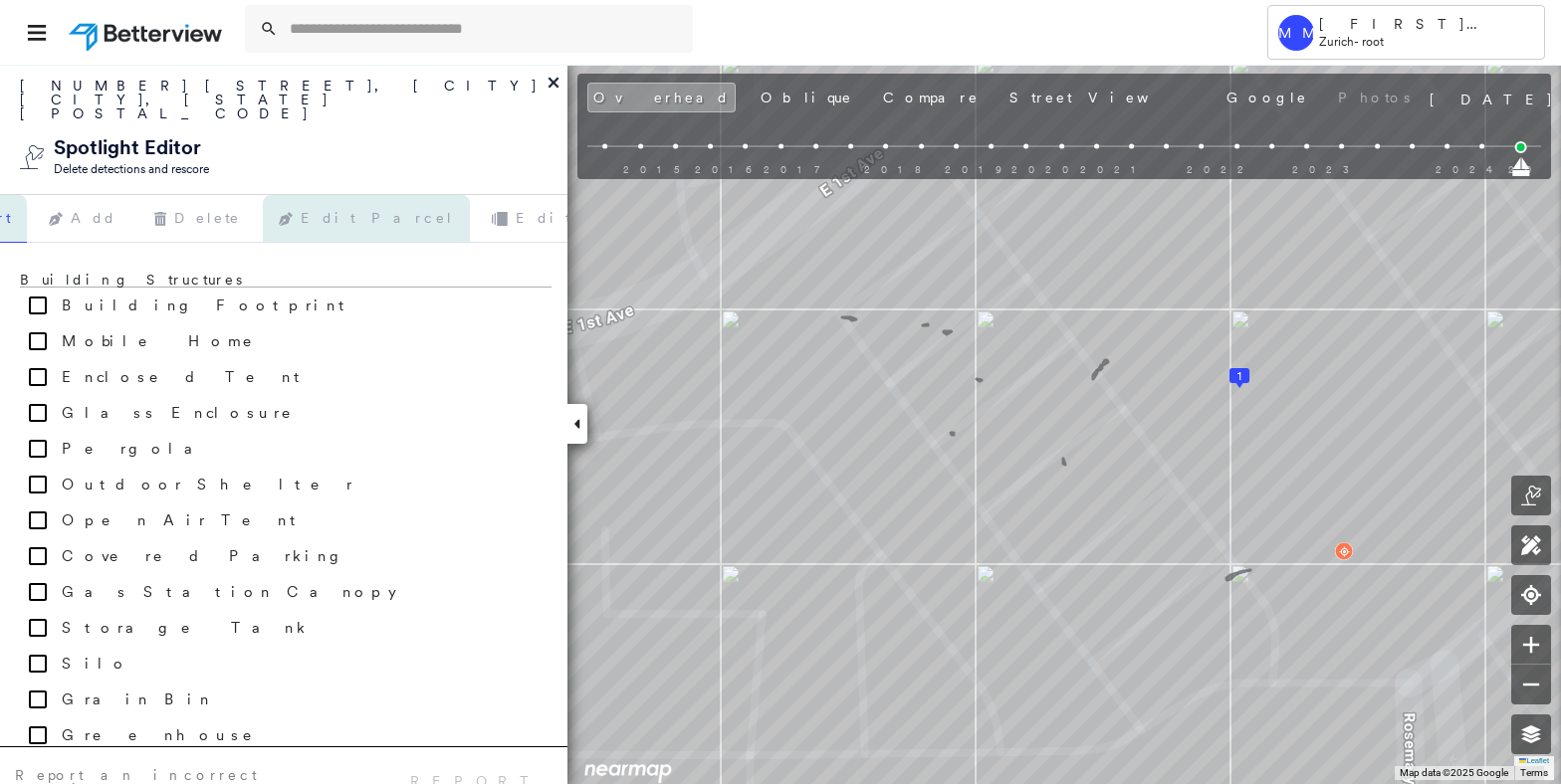 click on "Edit Parcel" at bounding box center (366, 219) 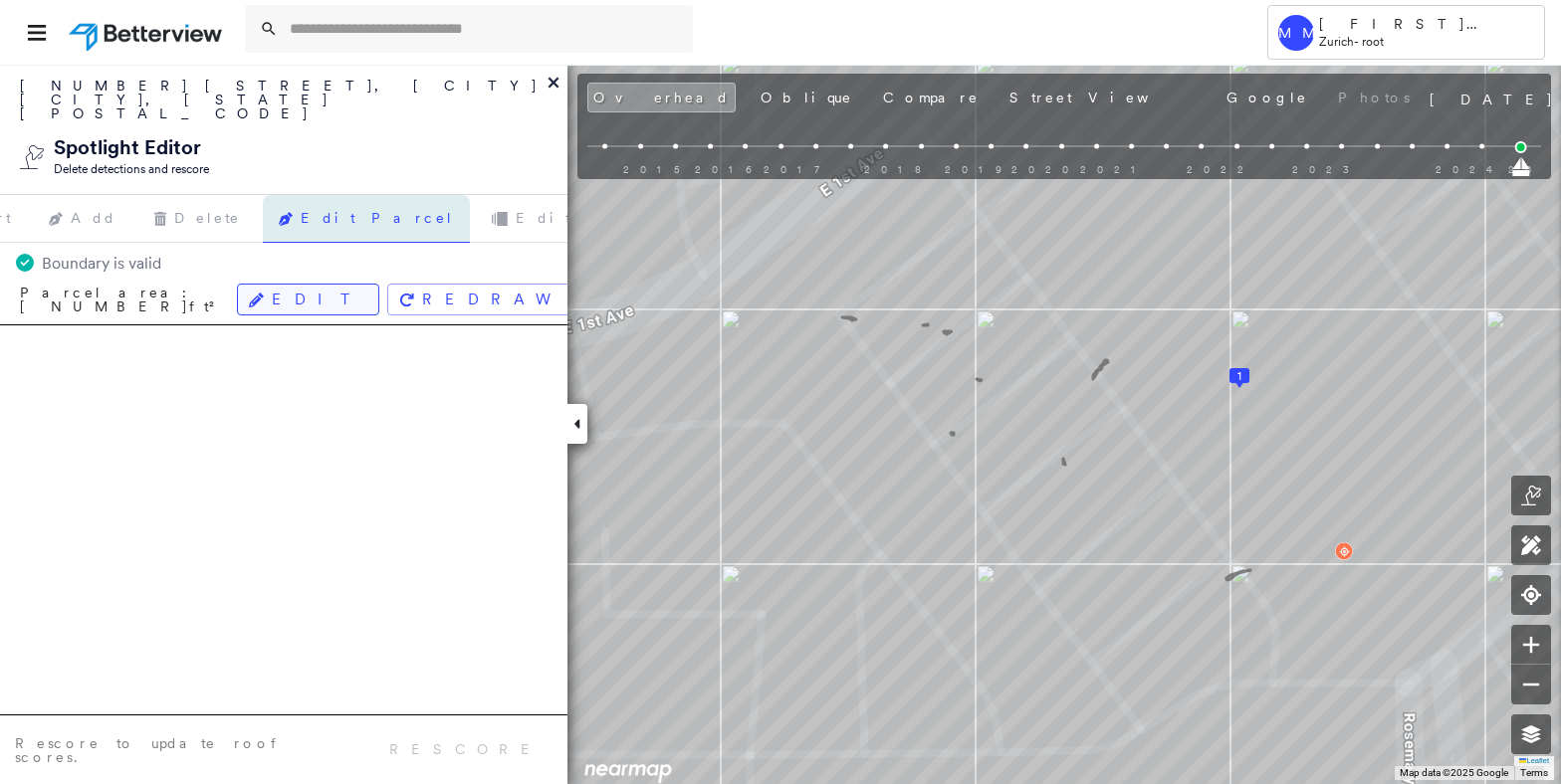 click 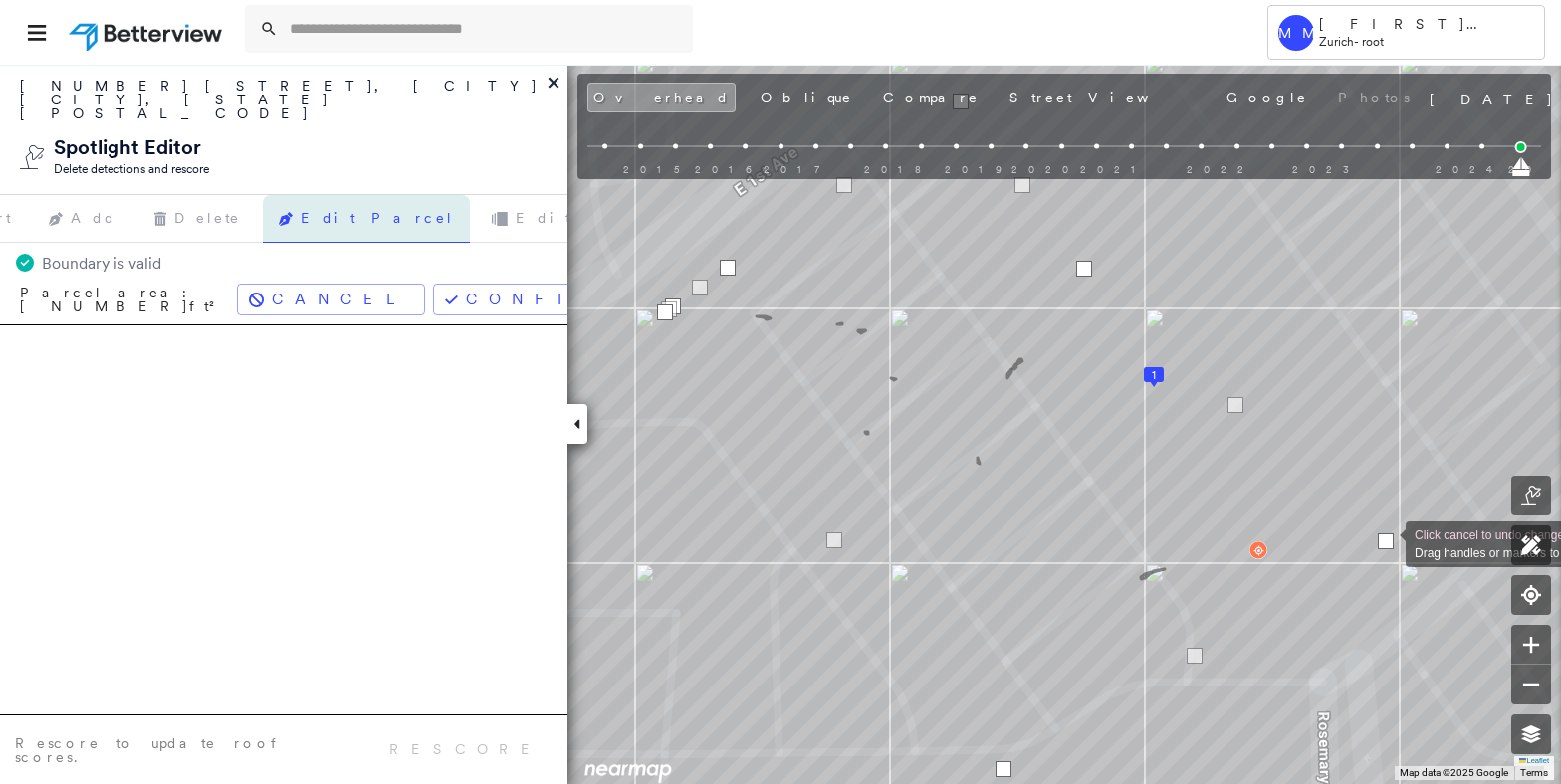 drag, startPoint x: 1294, startPoint y: 555, endPoint x: 1386, endPoint y: 542, distance: 92.91394 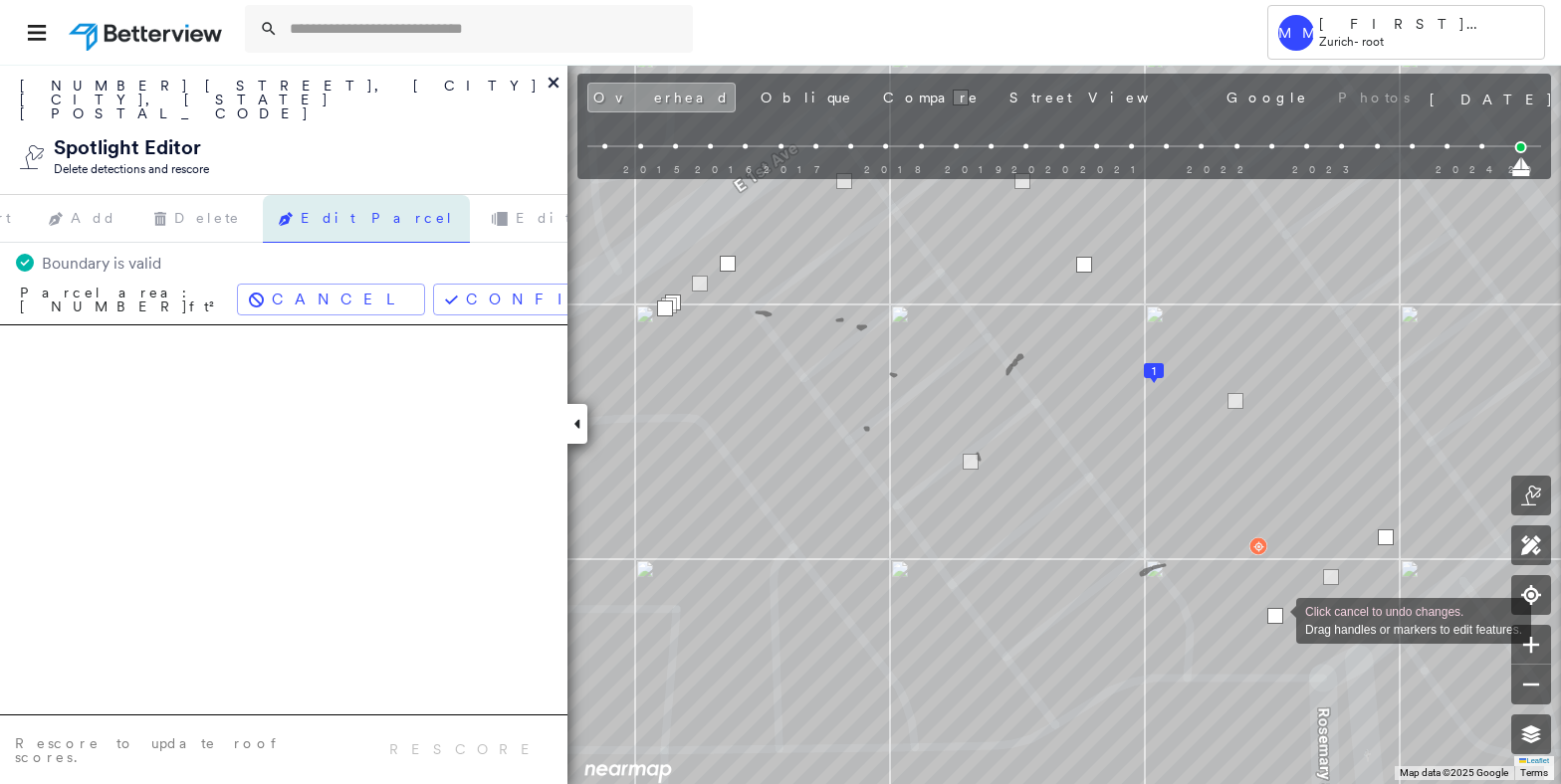 drag, startPoint x: 1004, startPoint y: 768, endPoint x: 1276, endPoint y: 619, distance: 310.13707 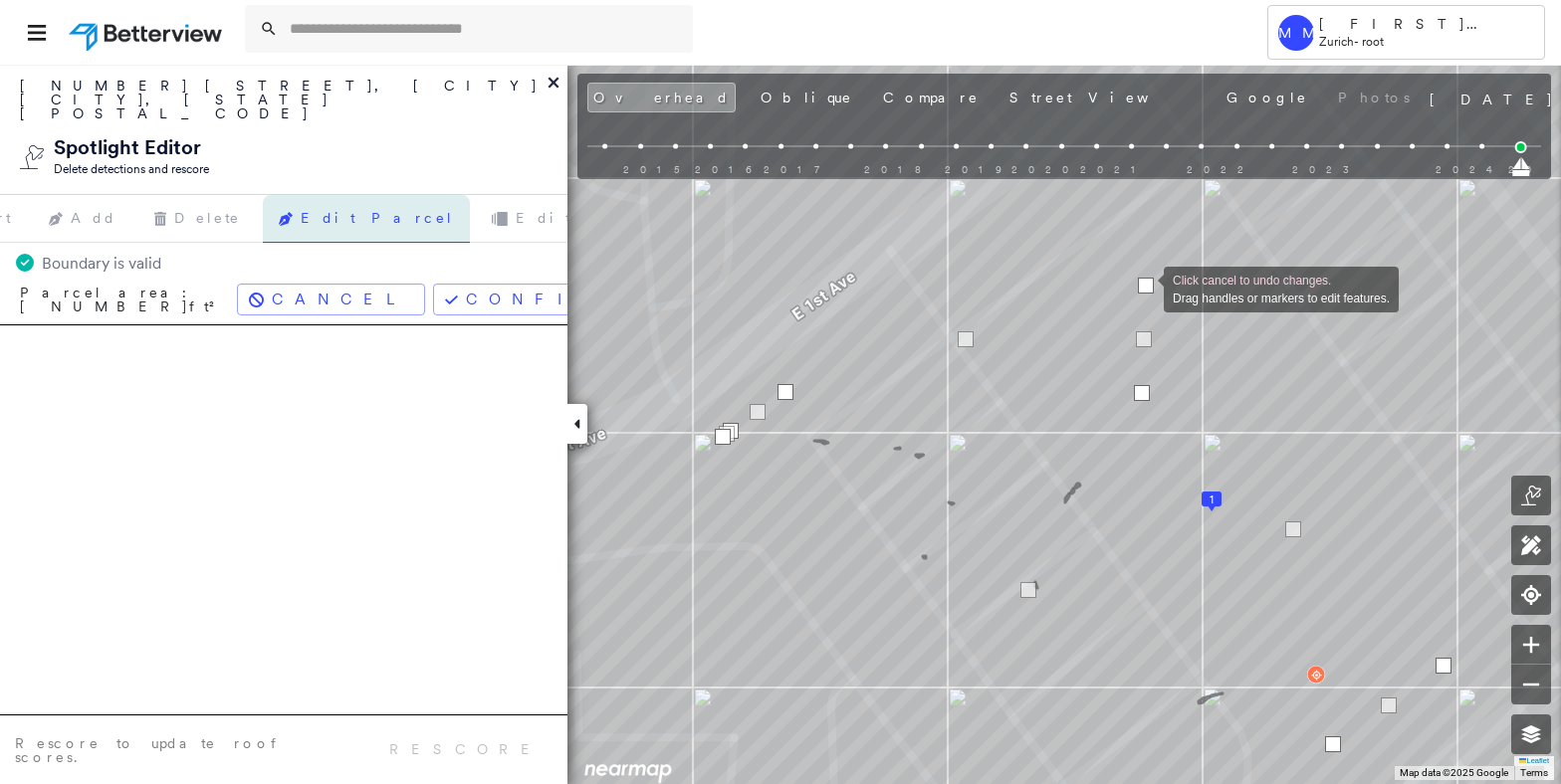drag, startPoint x: 1016, startPoint y: 228, endPoint x: 1141, endPoint y: 280, distance: 135.38464 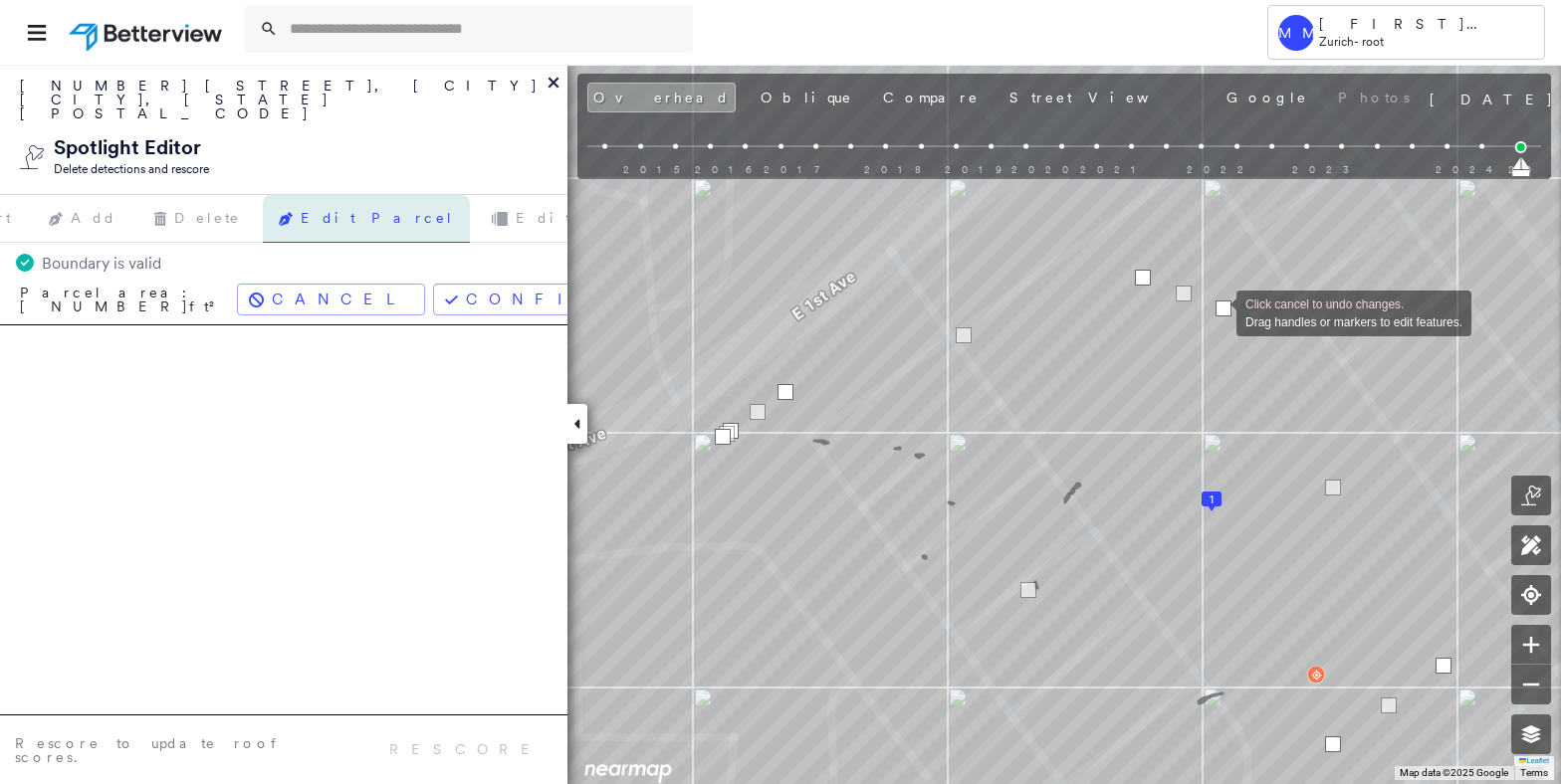 drag, startPoint x: 1135, startPoint y: 396, endPoint x: 1217, endPoint y: 311, distance: 118.10588 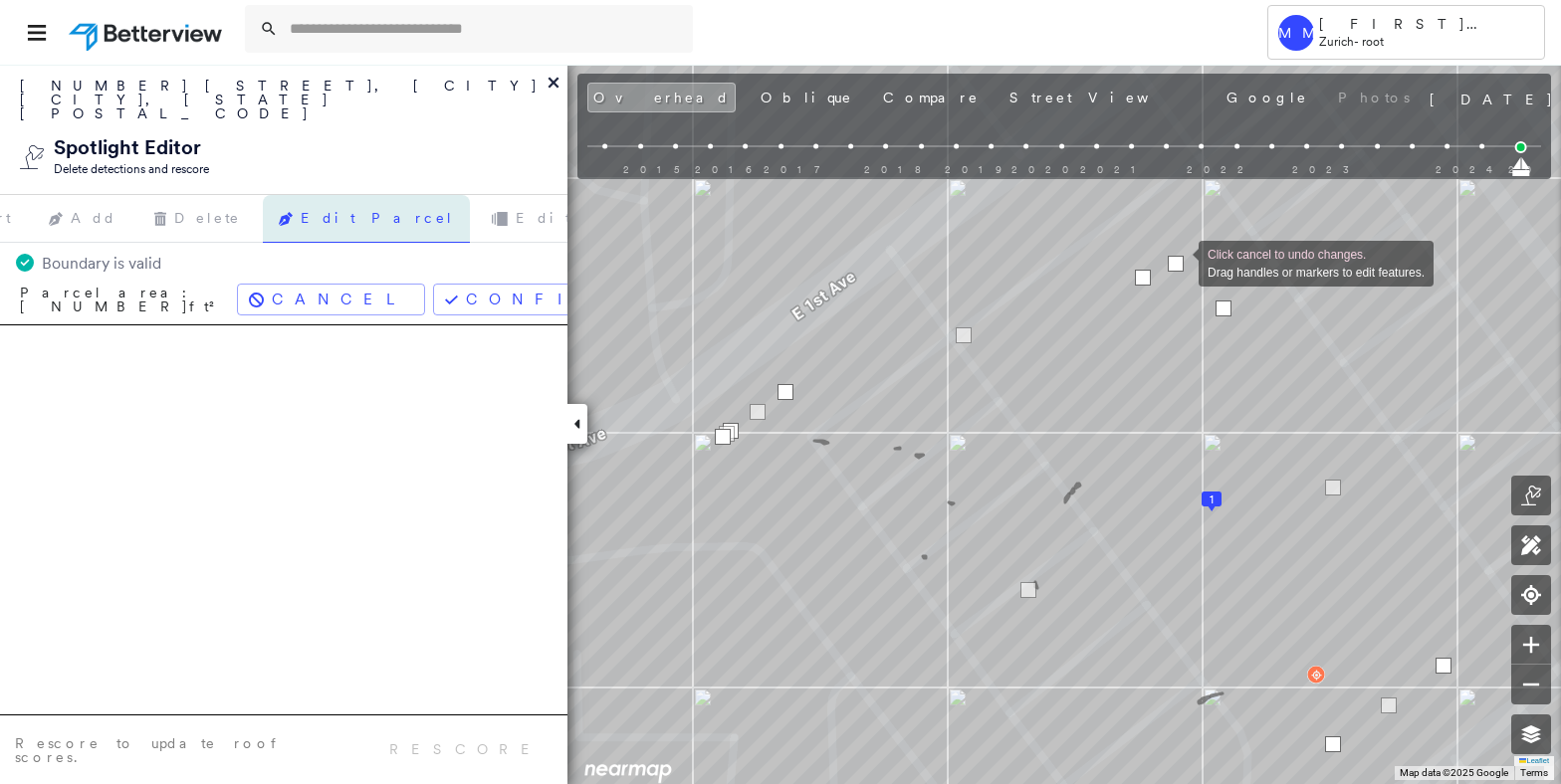drag, startPoint x: 1183, startPoint y: 280, endPoint x: 1179, endPoint y: 262, distance: 18.439089 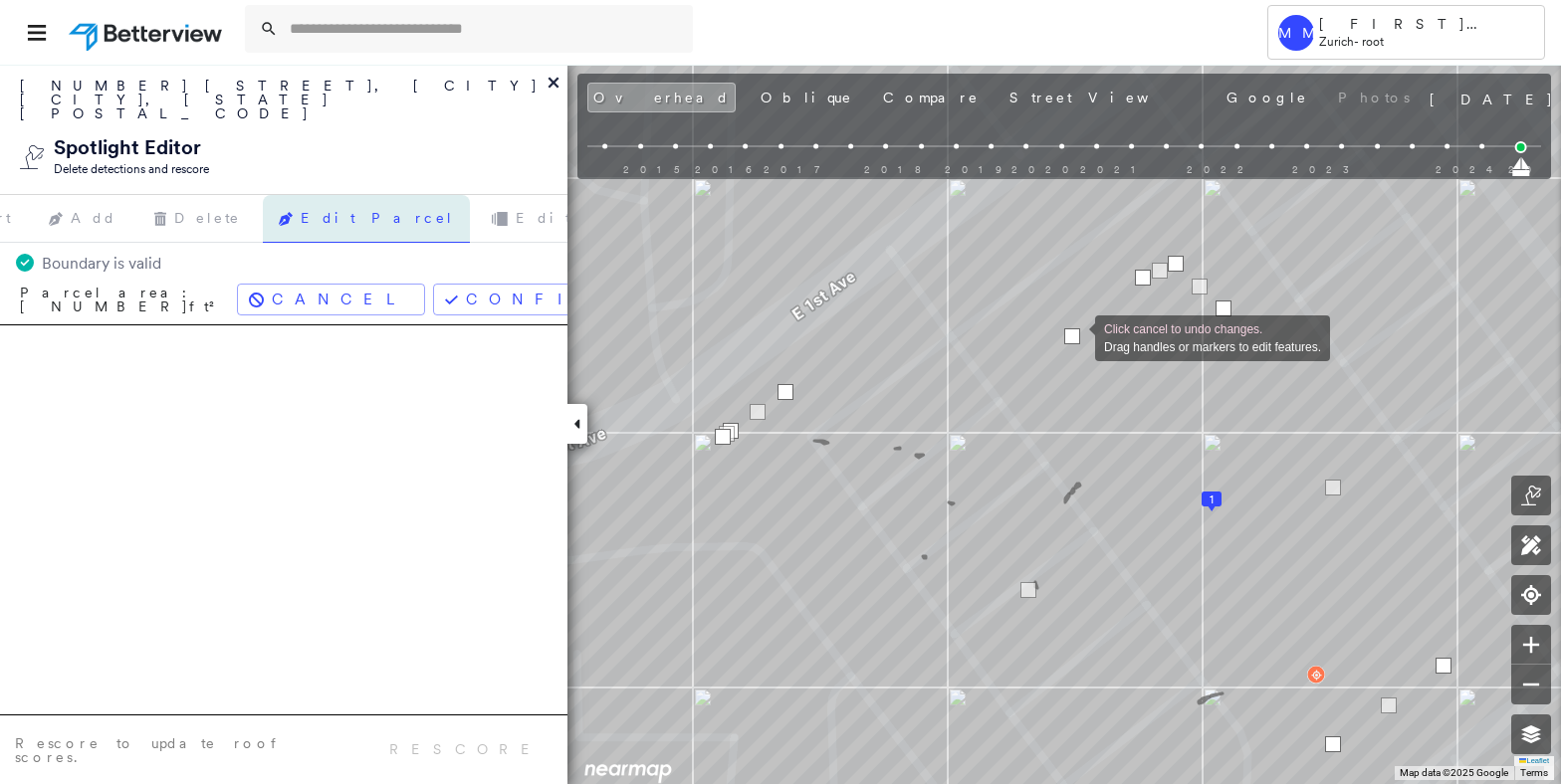 drag, startPoint x: 967, startPoint y: 335, endPoint x: 1077, endPoint y: 335, distance: 110 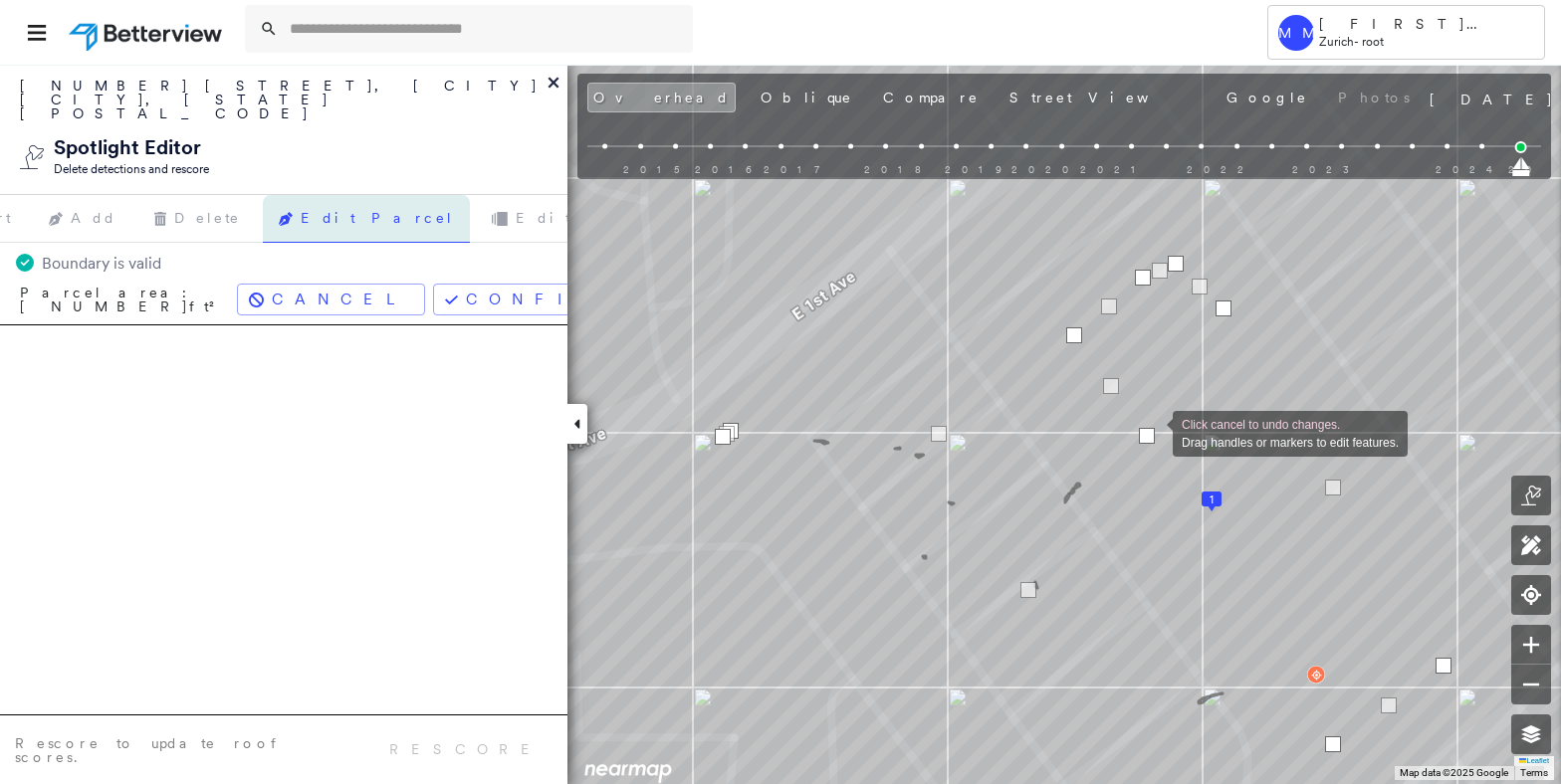 drag, startPoint x: 791, startPoint y: 388, endPoint x: 1151, endPoint y: 432, distance: 362.67892 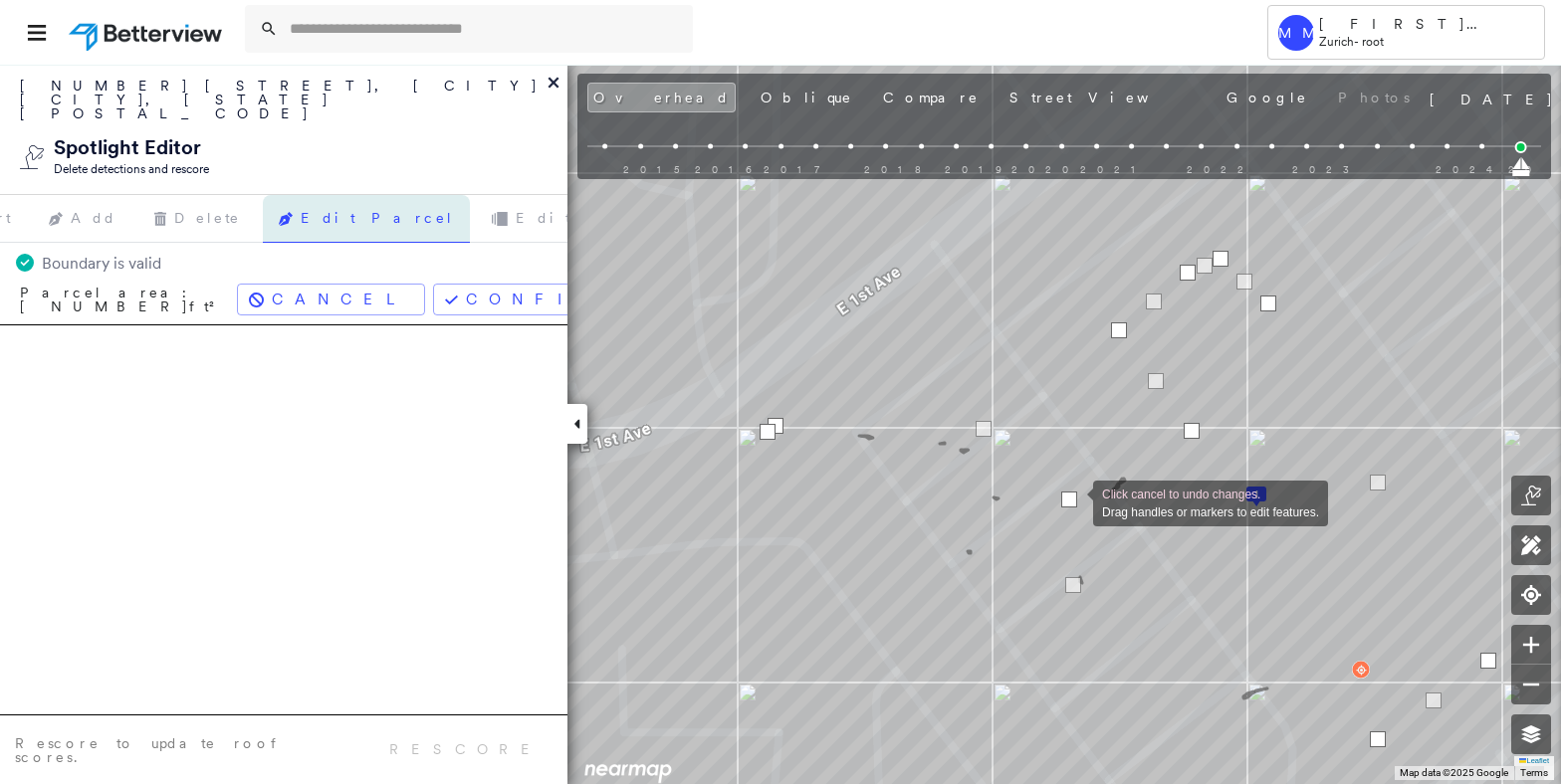 drag, startPoint x: 776, startPoint y: 431, endPoint x: 1010, endPoint y: 494, distance: 242.33242 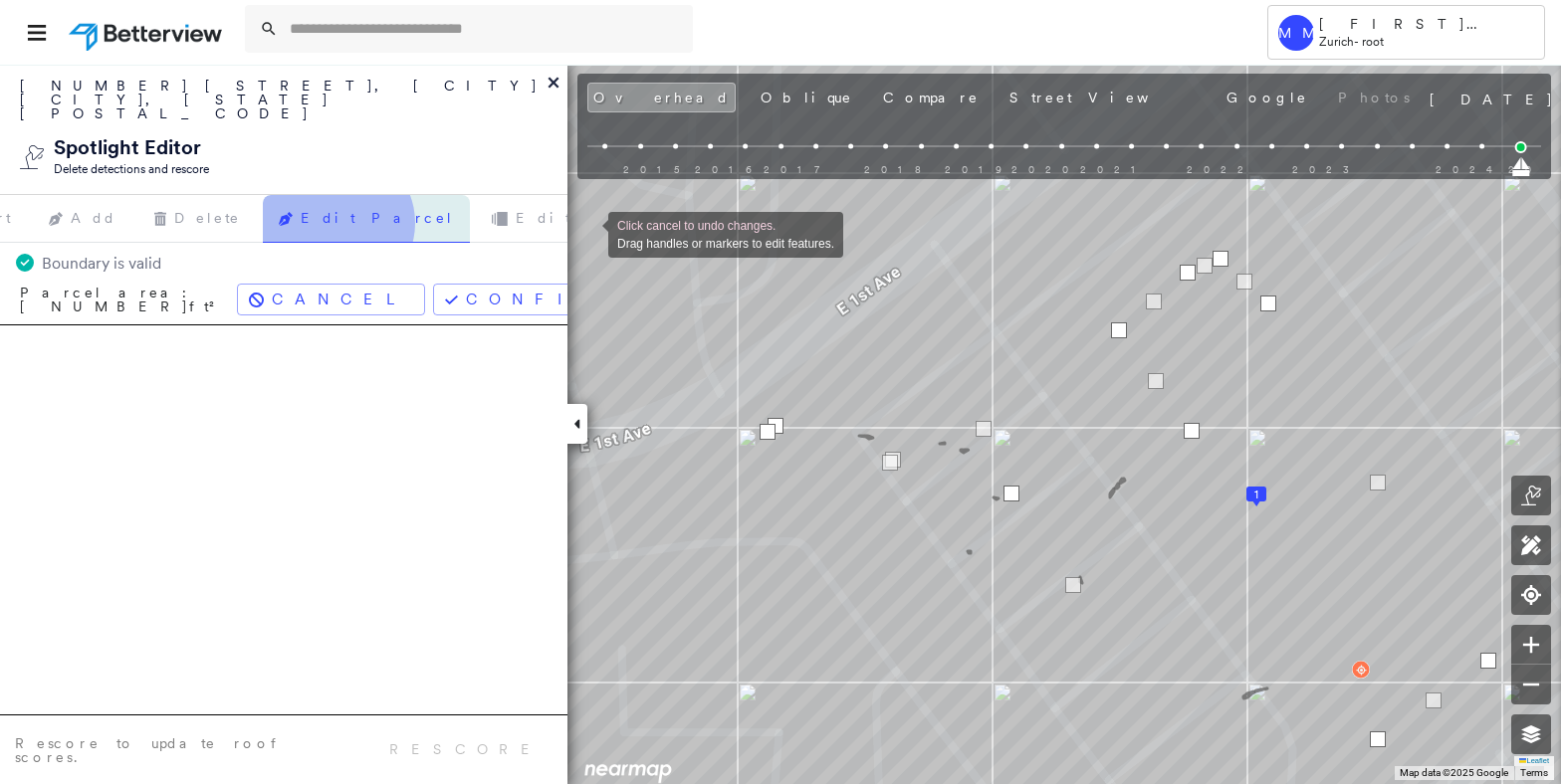 click on "Edit Parcel" at bounding box center [366, 219] 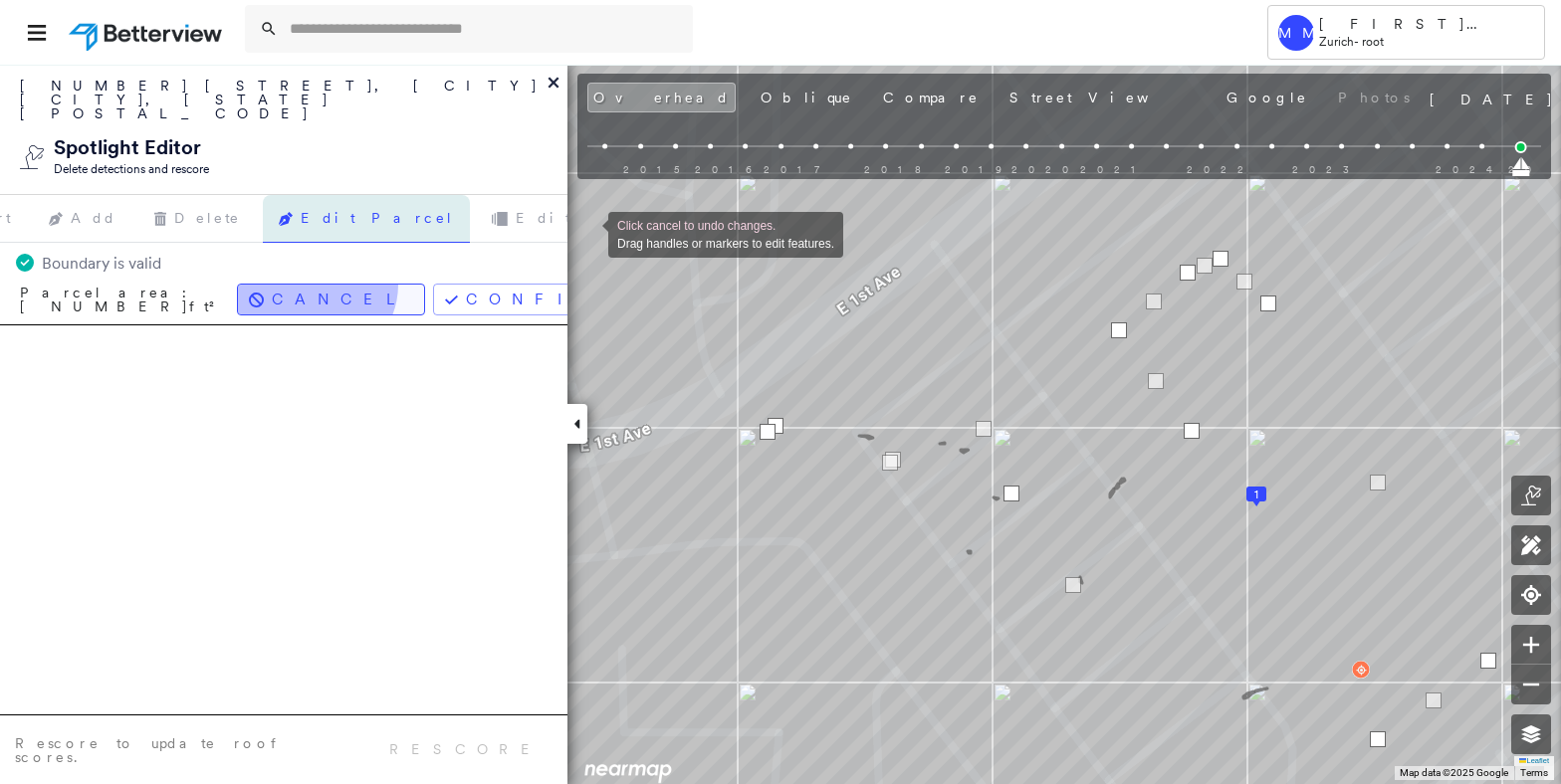 click on "Cancel" at bounding box center (331, 299) 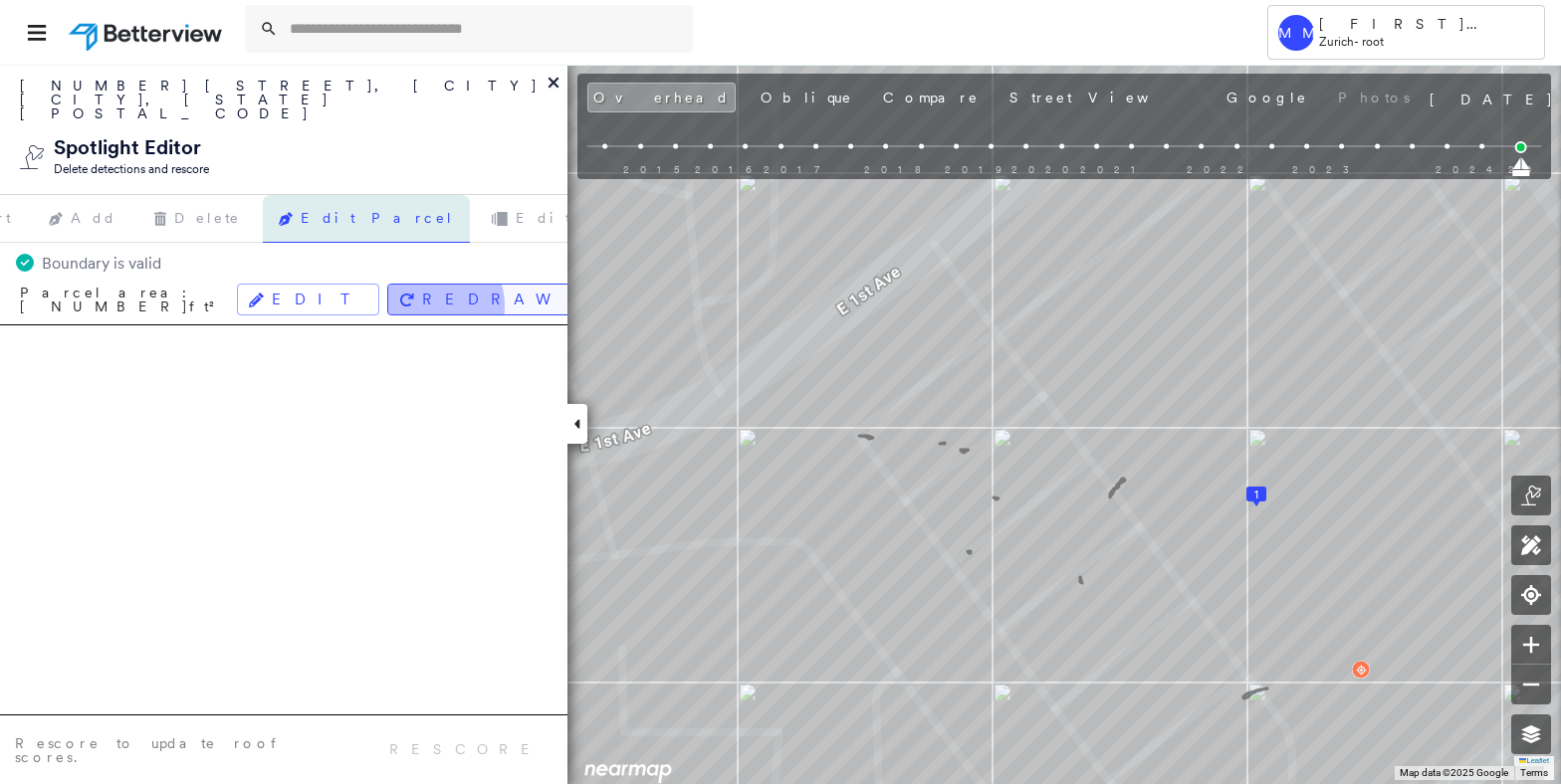 click on "Redraw" at bounding box center (481, 299) 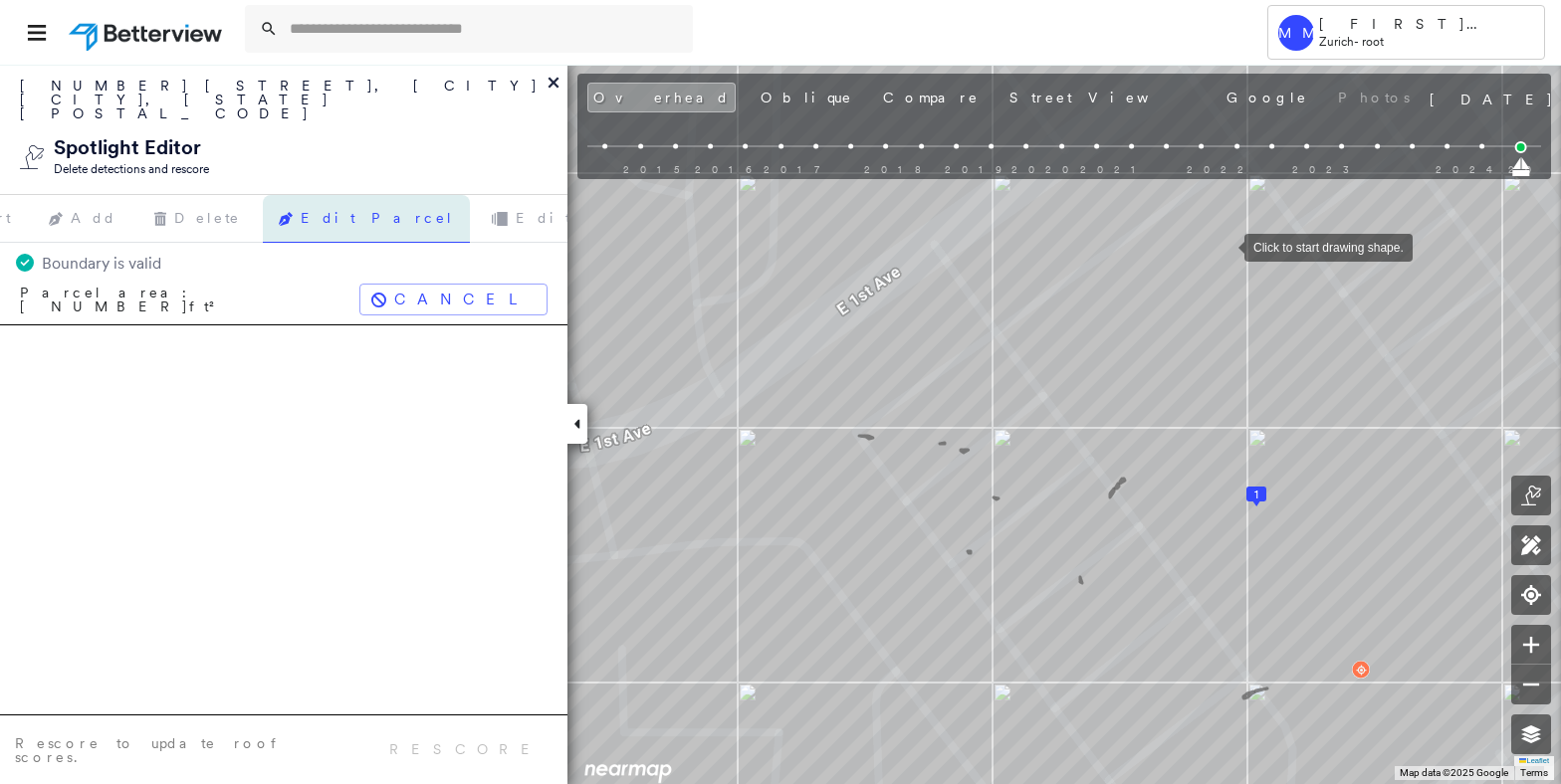 click at bounding box center [1225, 246] 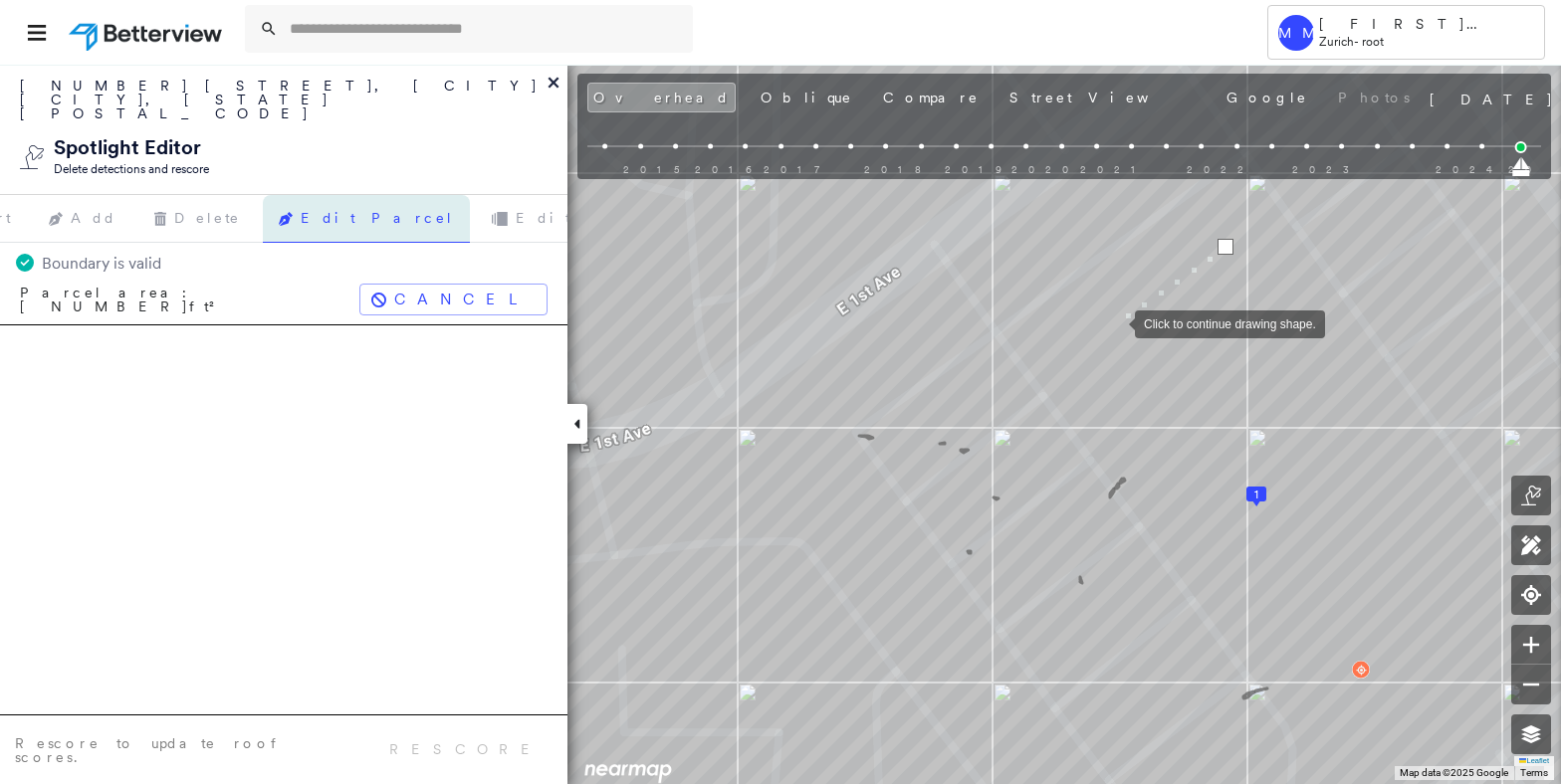 click at bounding box center (1115, 322) 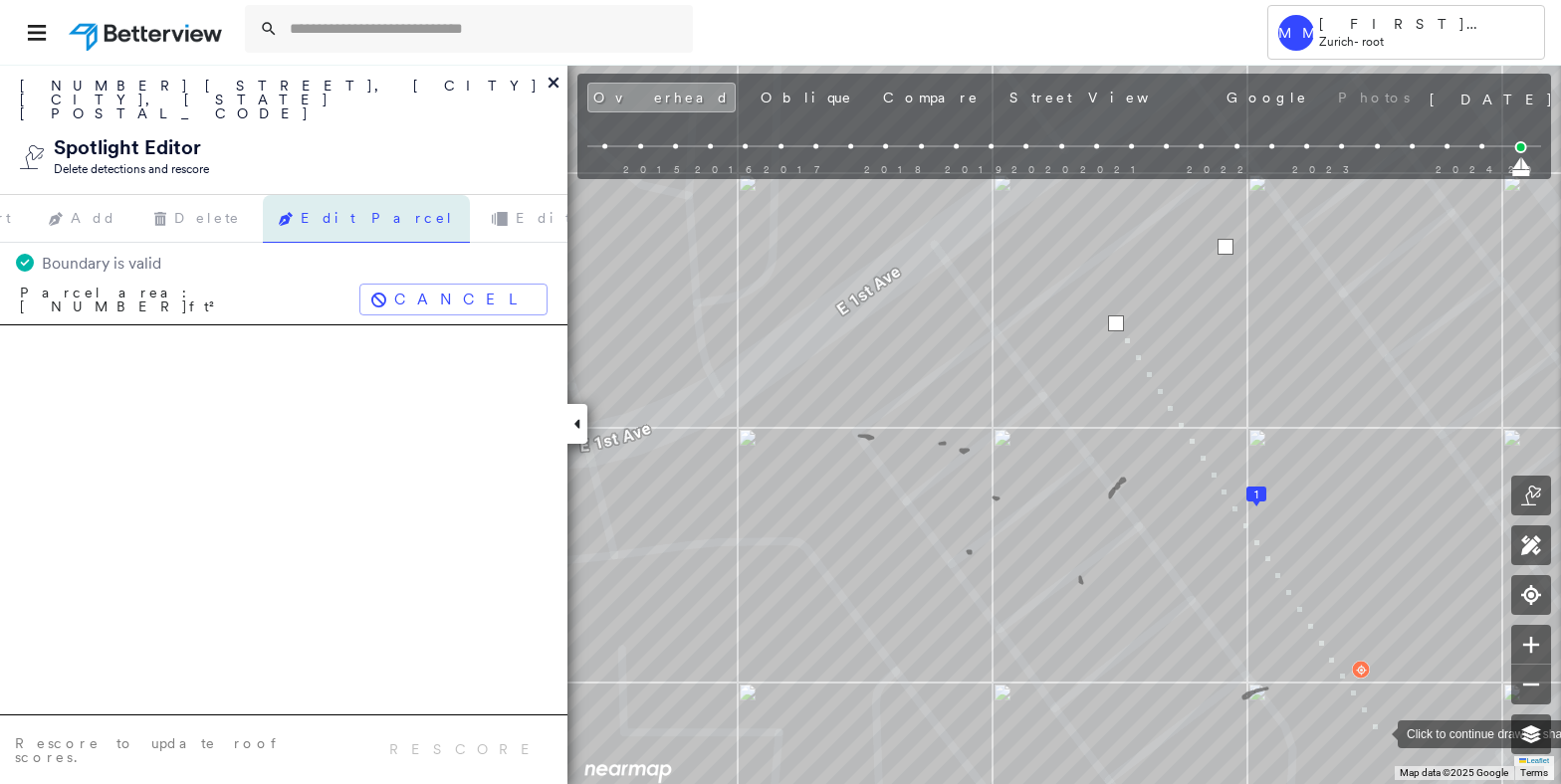 click at bounding box center (1378, 732) 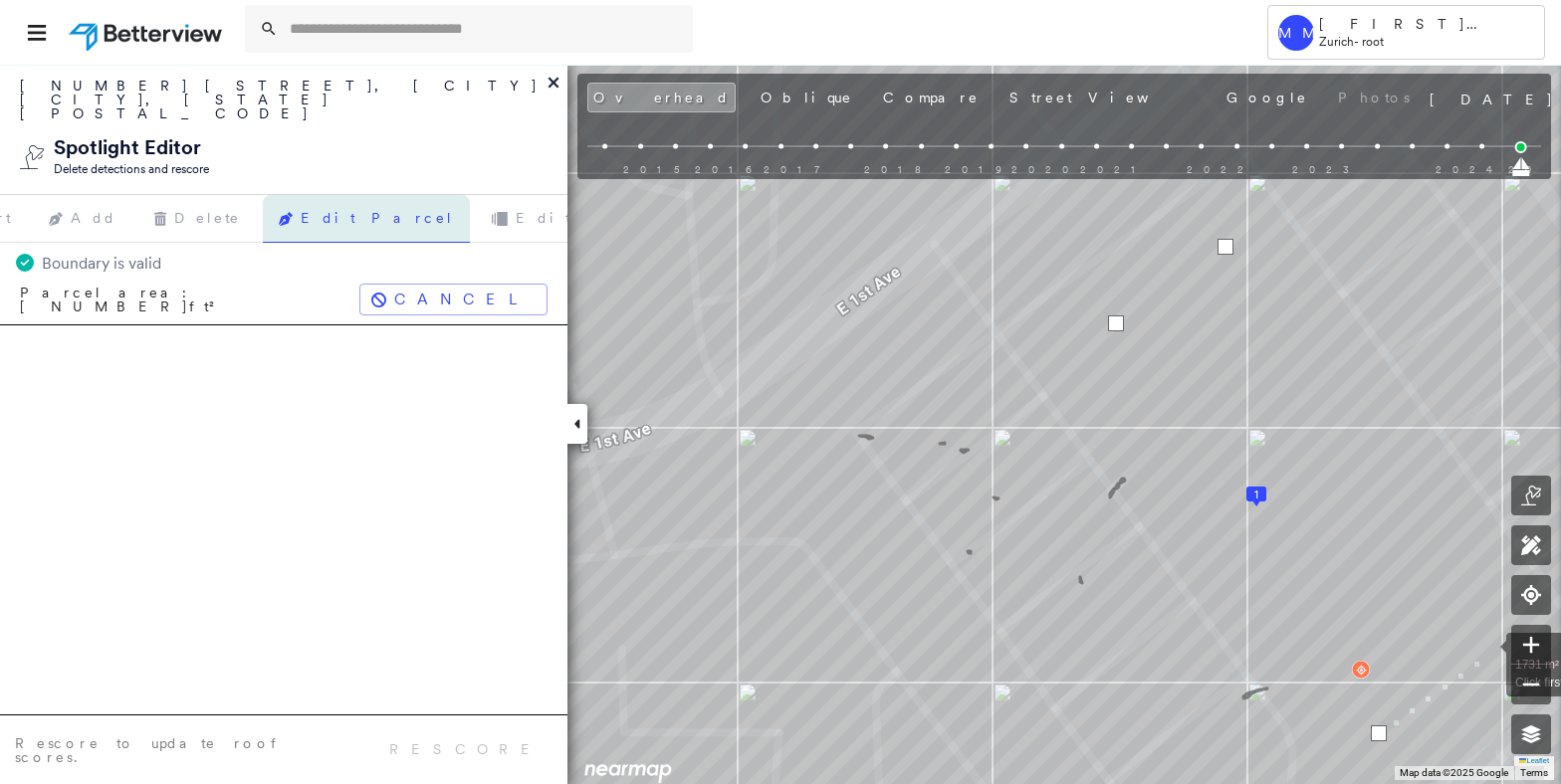 click at bounding box center (1486, 654) 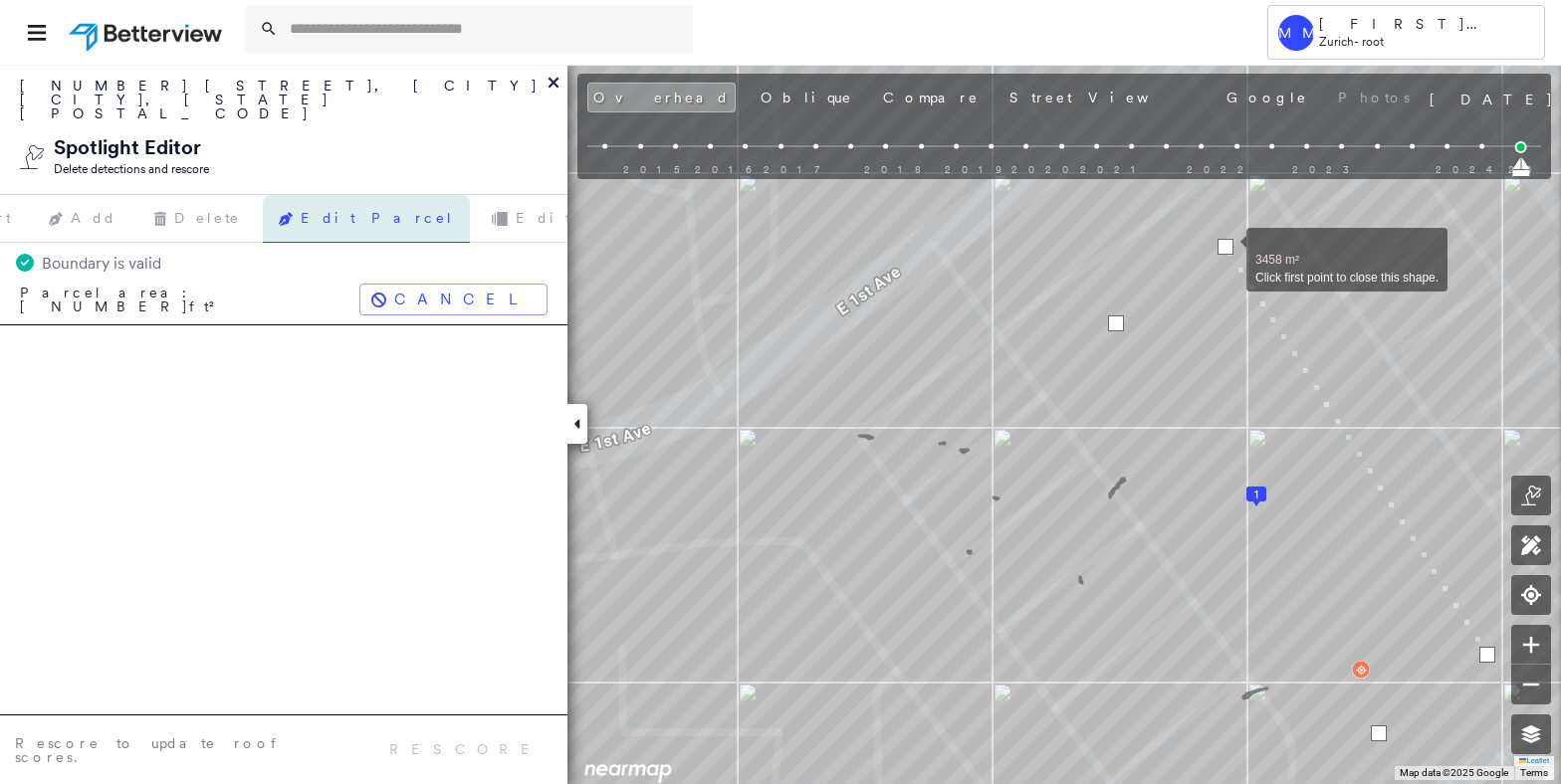 click at bounding box center (1226, 247) 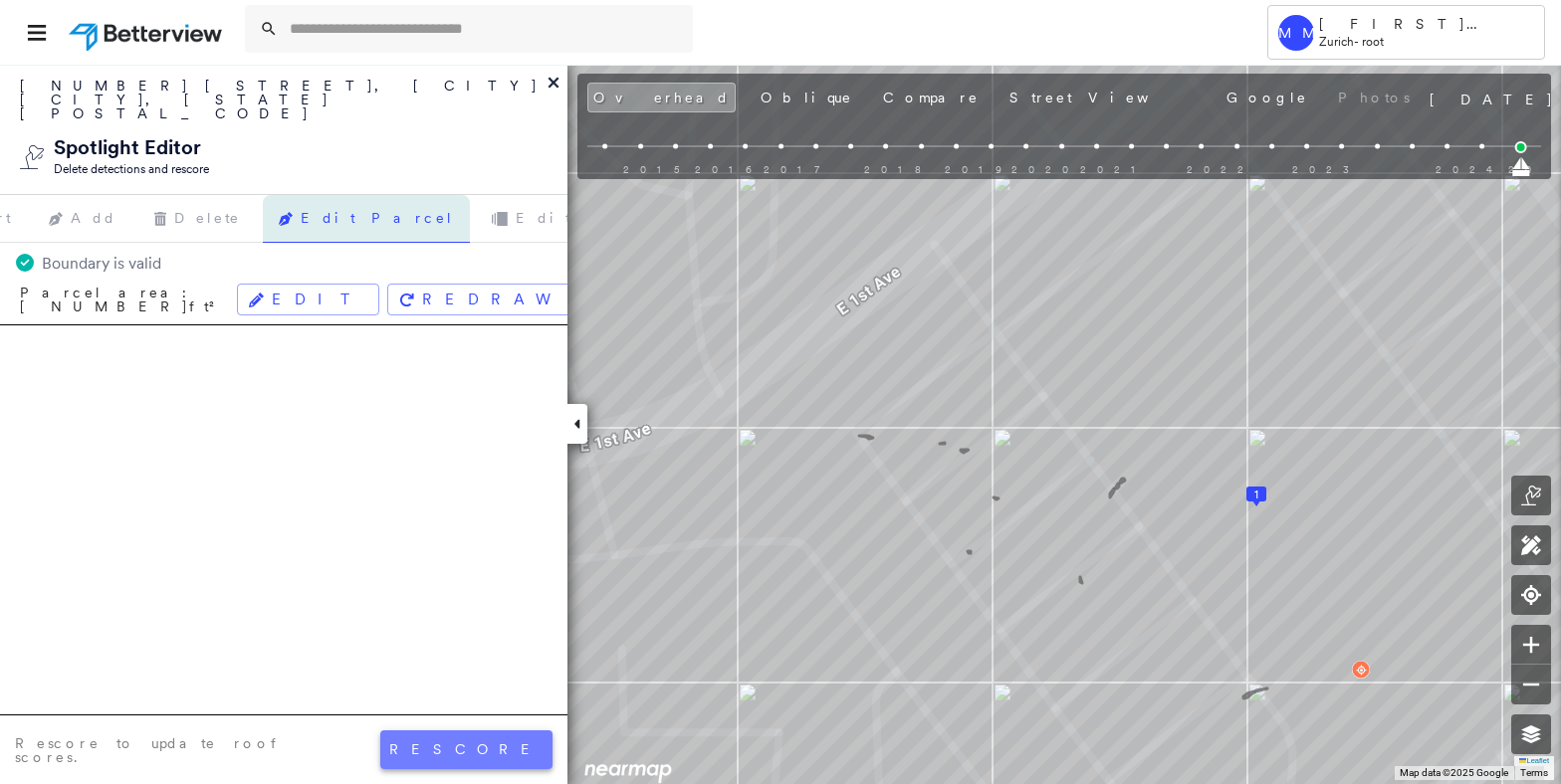 click on "rescore" at bounding box center [466, 749] 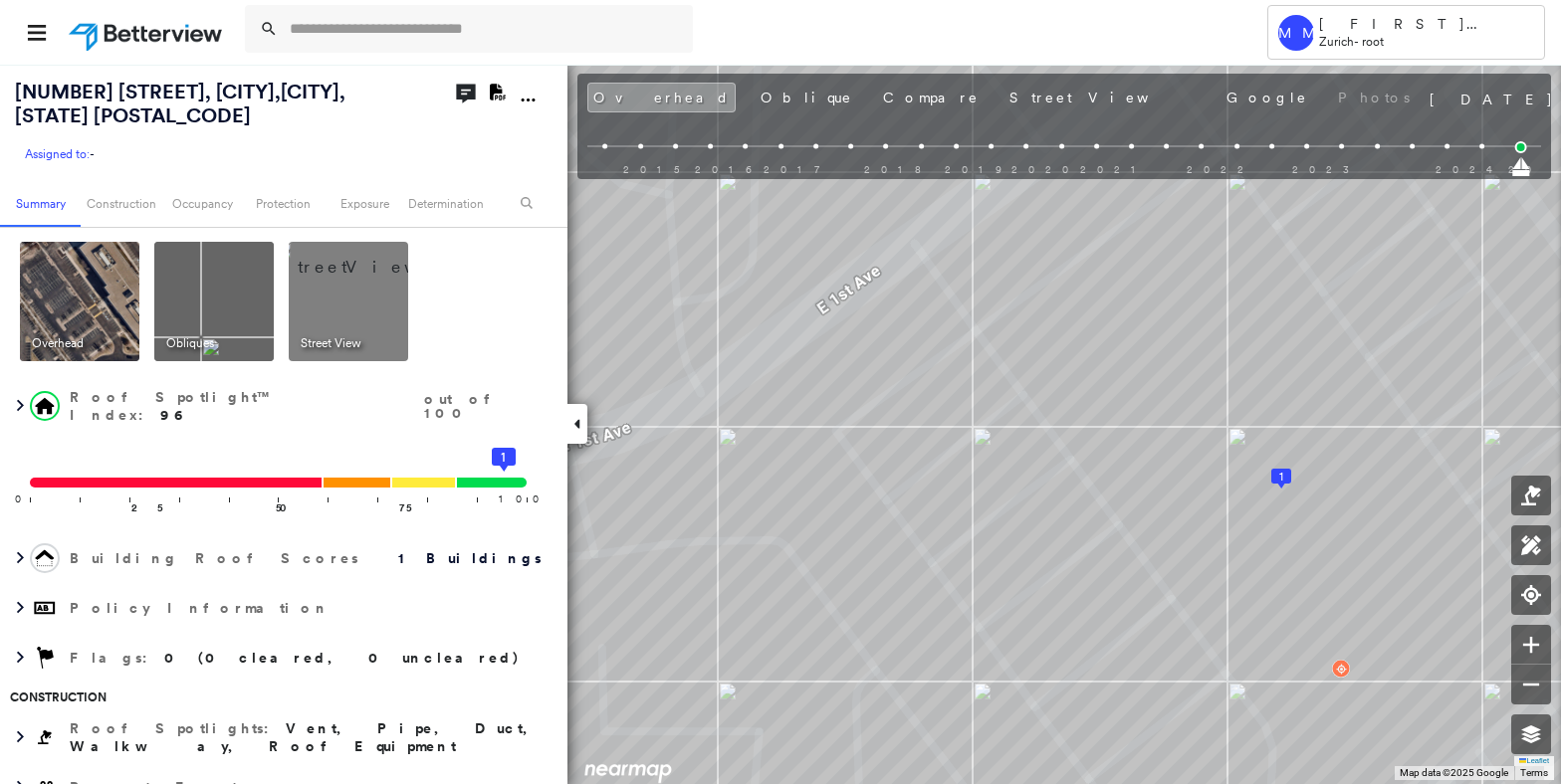 scroll, scrollTop: 0, scrollLeft: 0, axis: both 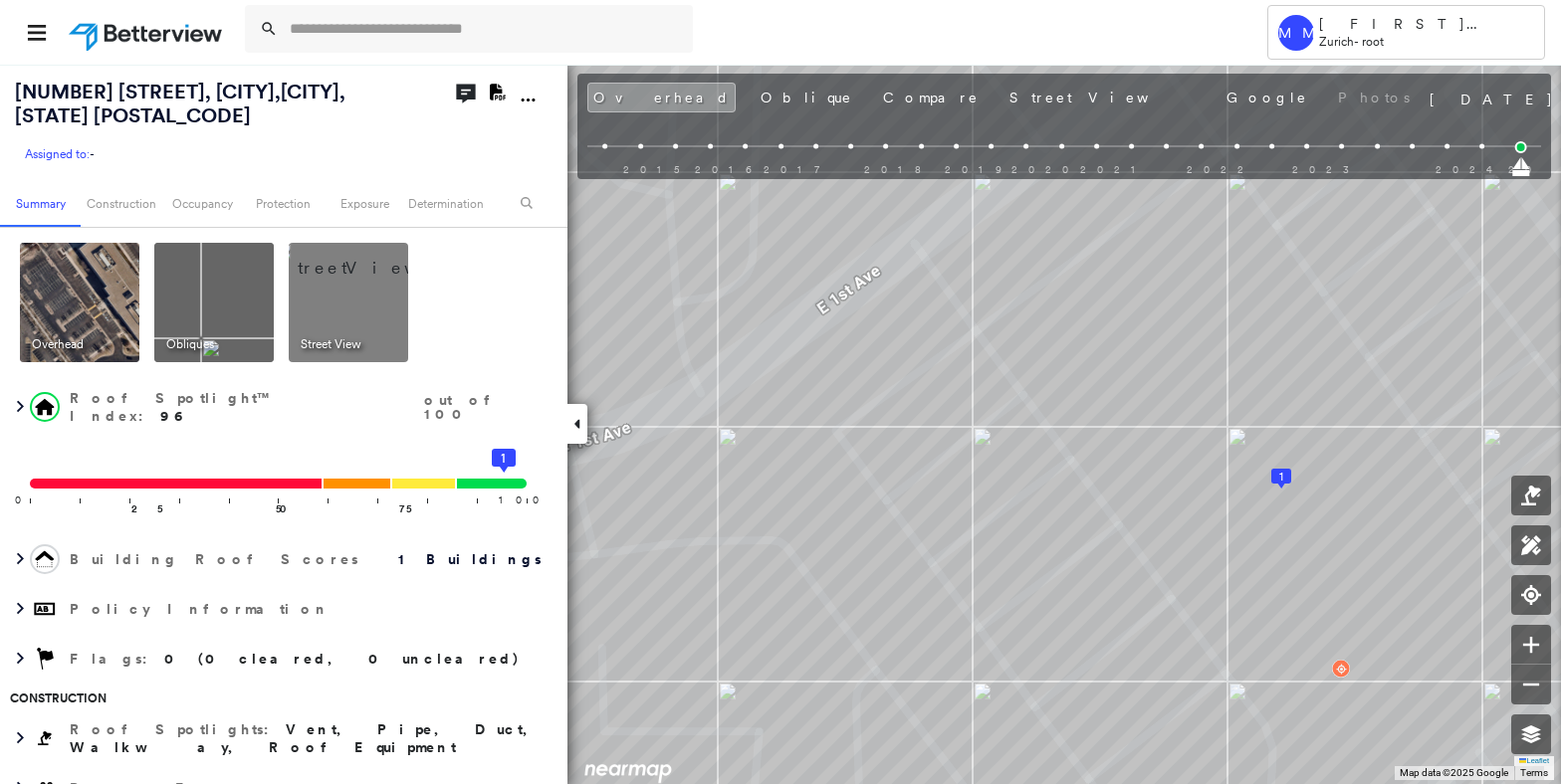 click on "Download PDF Report" 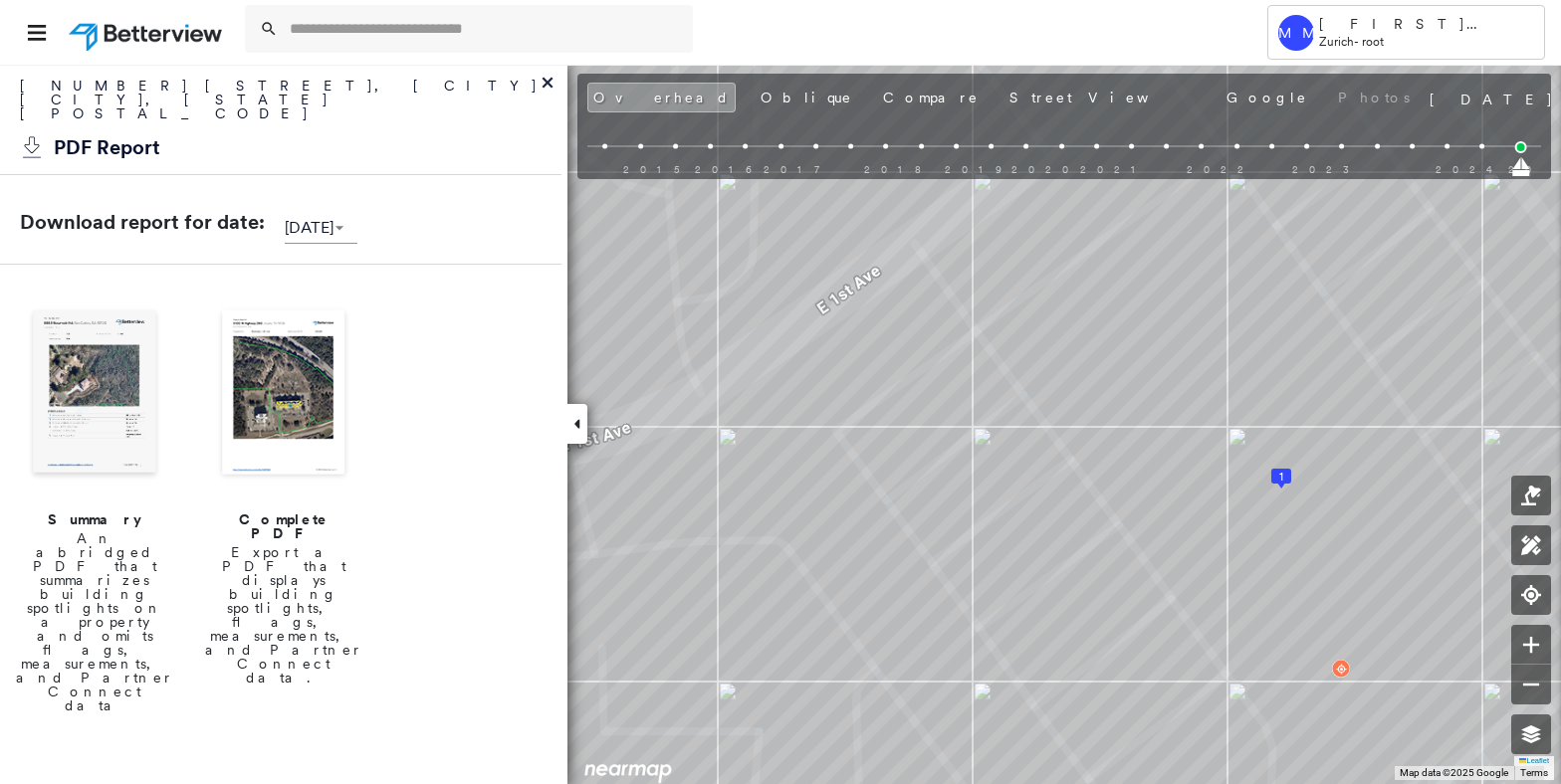 click on "An abridged PDF that summarizes building spotlights on a property and omits flags, measurements, and Partner Connect data" at bounding box center (95, 622) 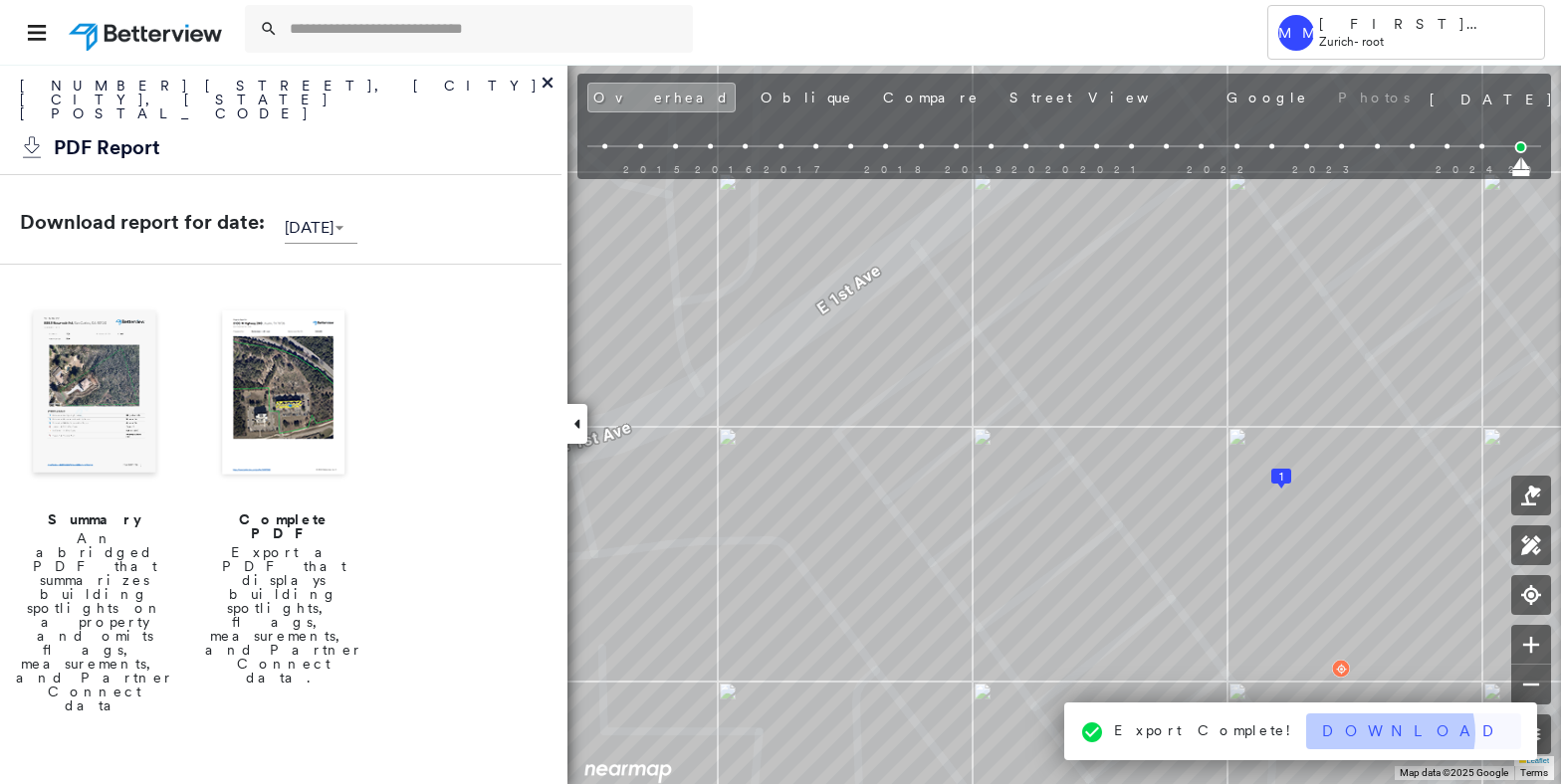 click on "Download" at bounding box center [1414, 731] 